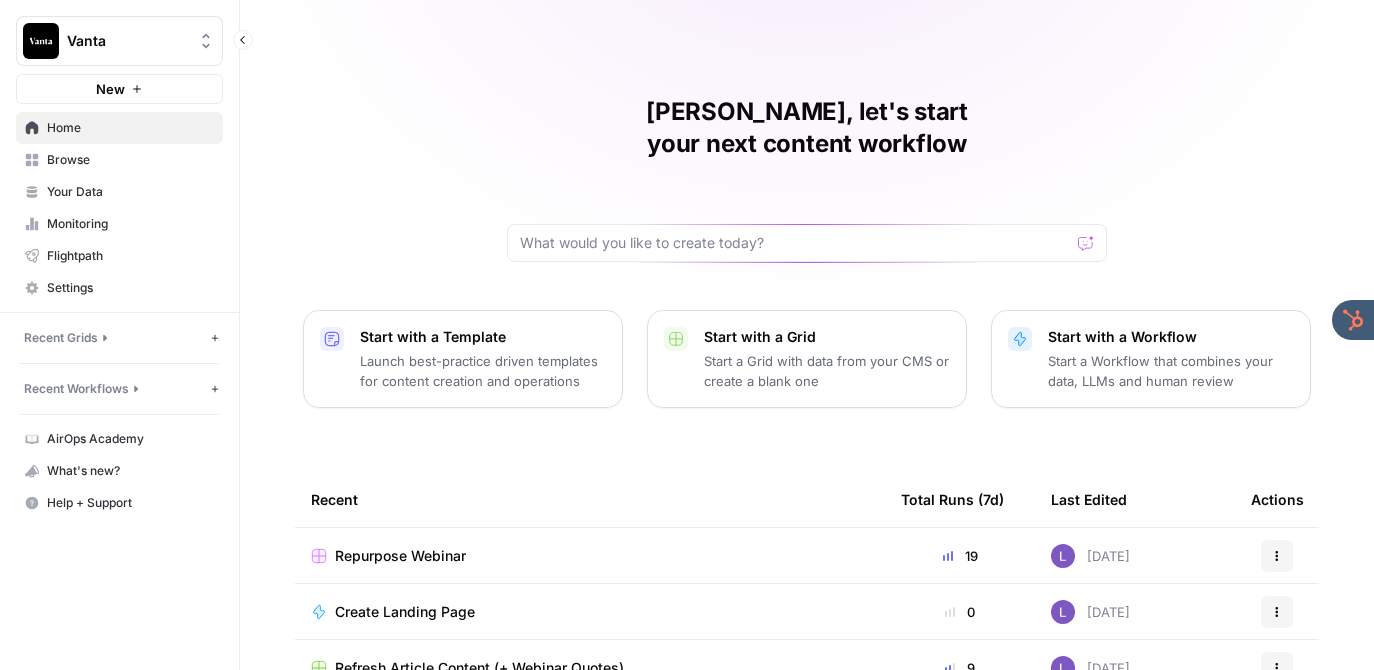 scroll, scrollTop: 0, scrollLeft: 0, axis: both 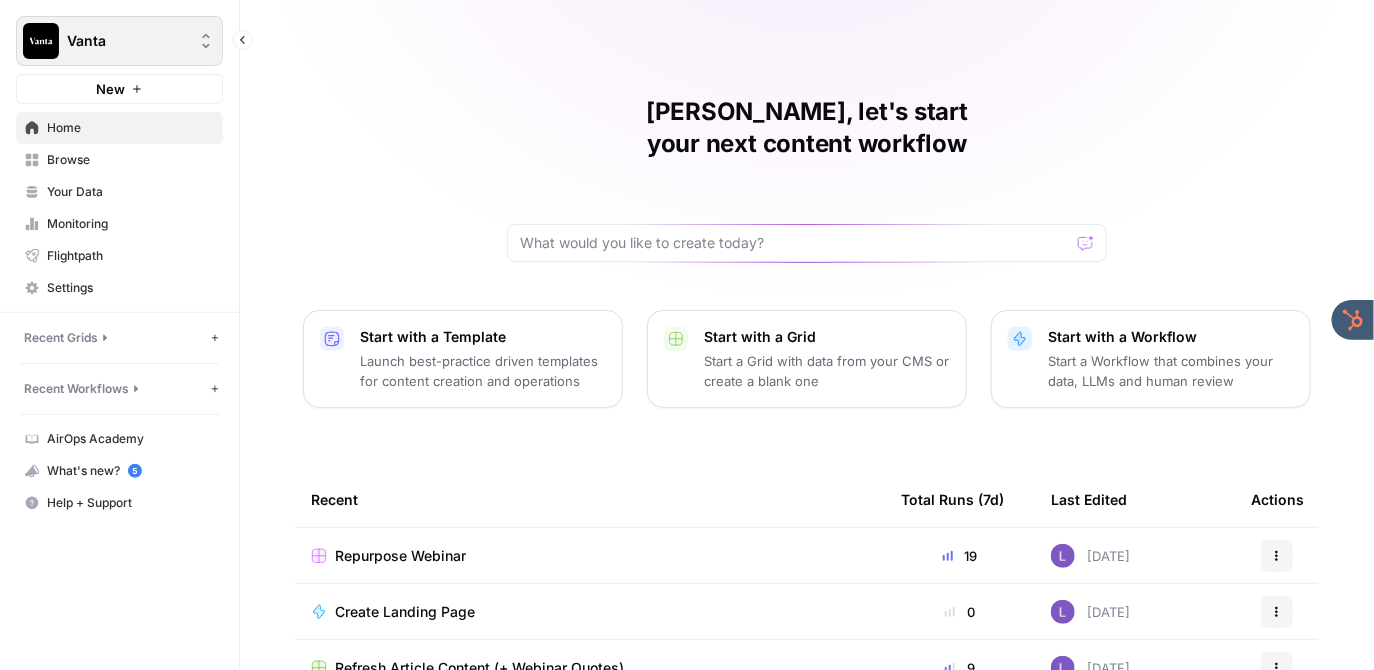 click on "Vanta" at bounding box center (119, 41) 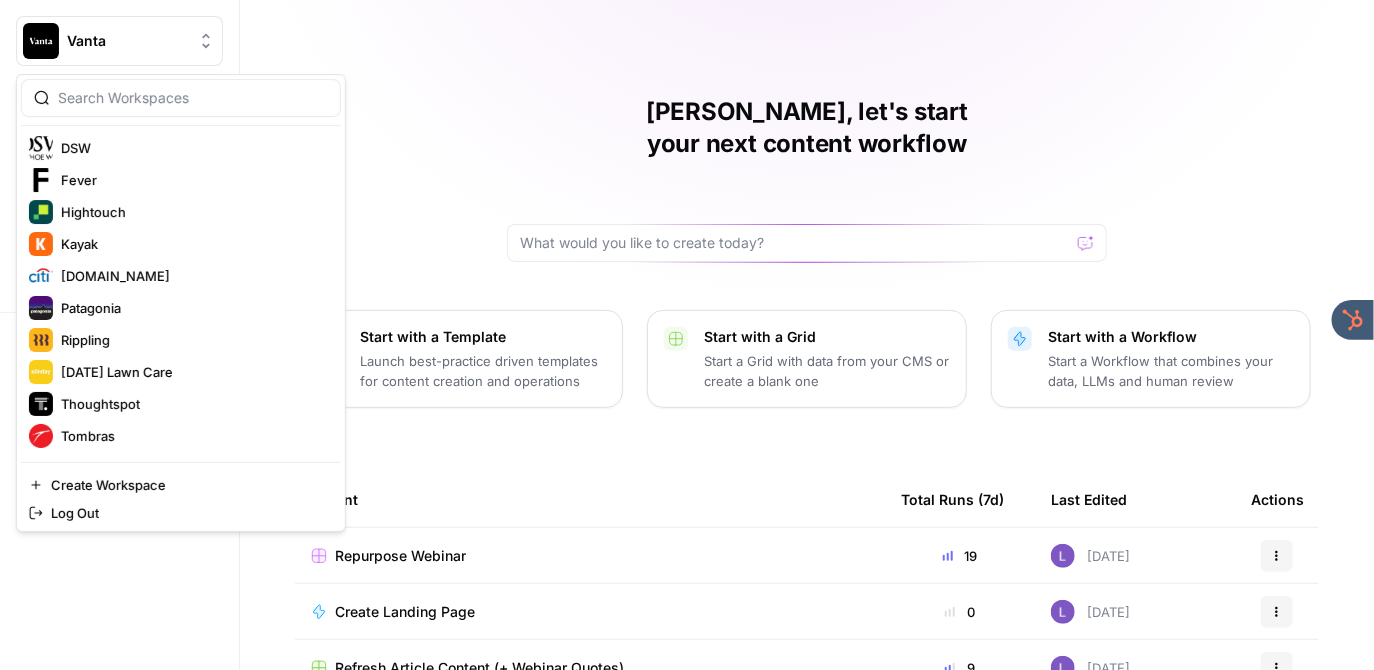 scroll, scrollTop: 640, scrollLeft: 0, axis: vertical 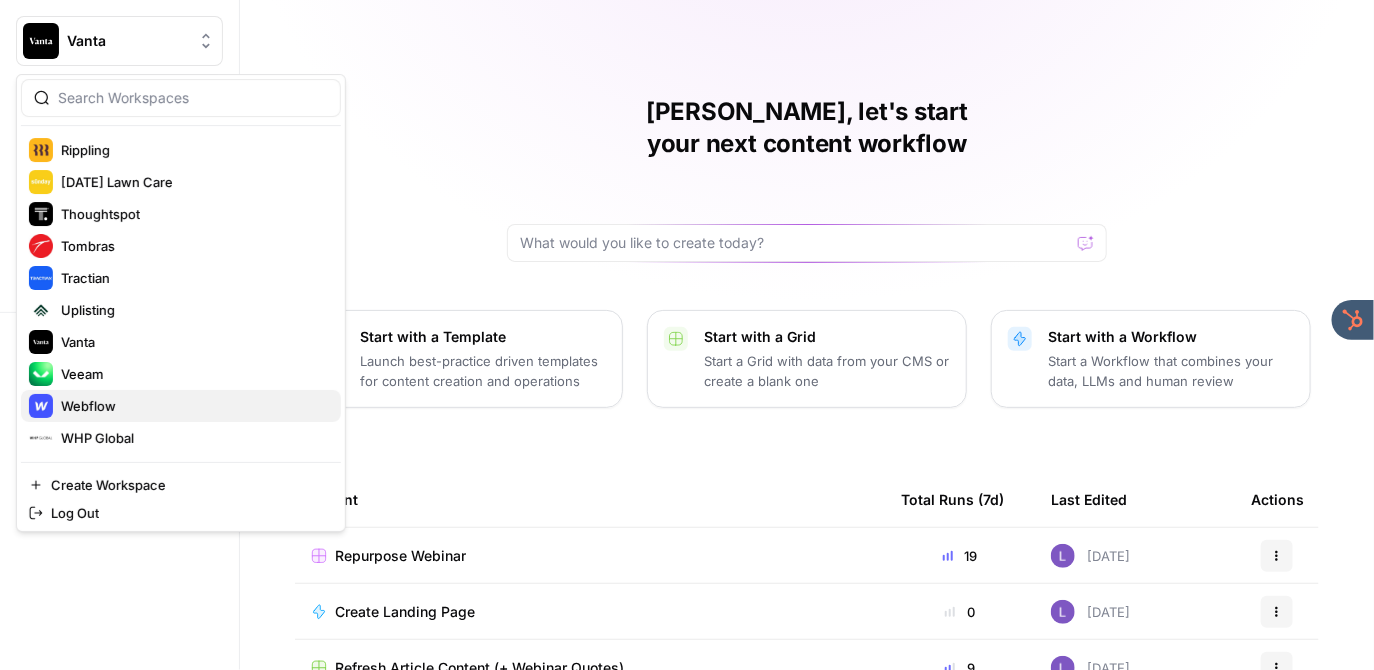 click on "Webflow" at bounding box center [88, 406] 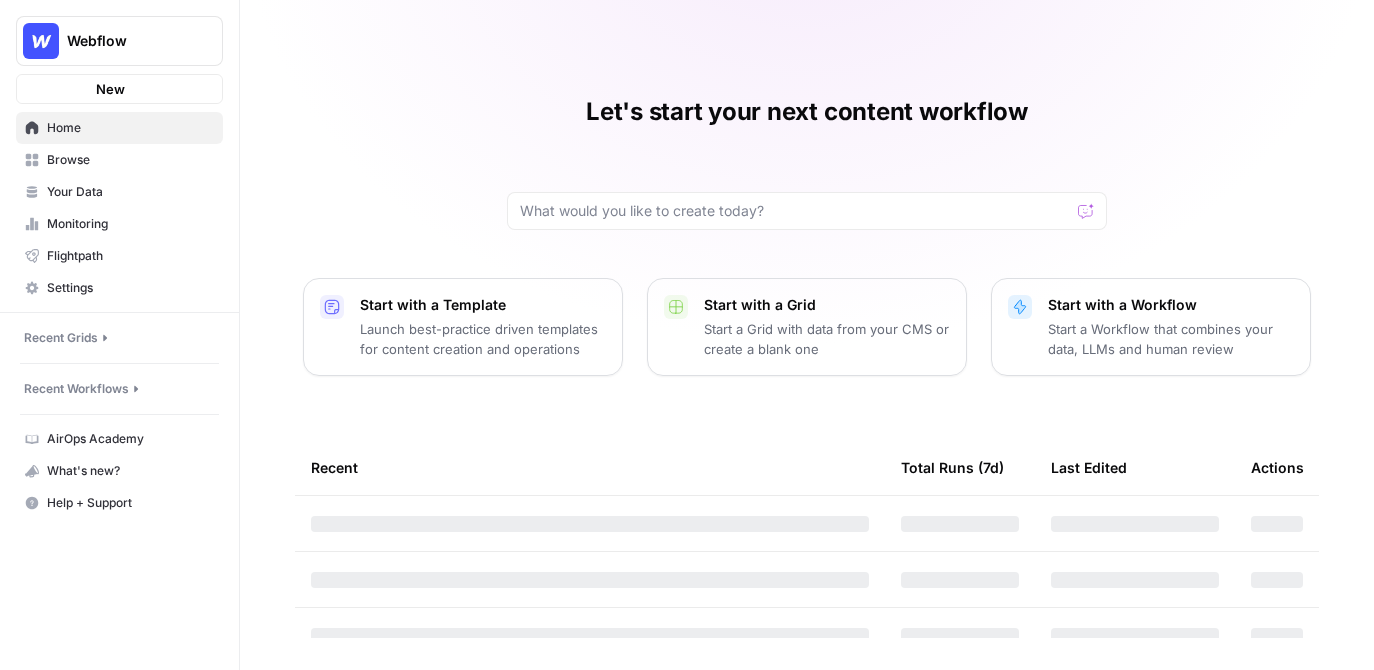 scroll, scrollTop: 0, scrollLeft: 0, axis: both 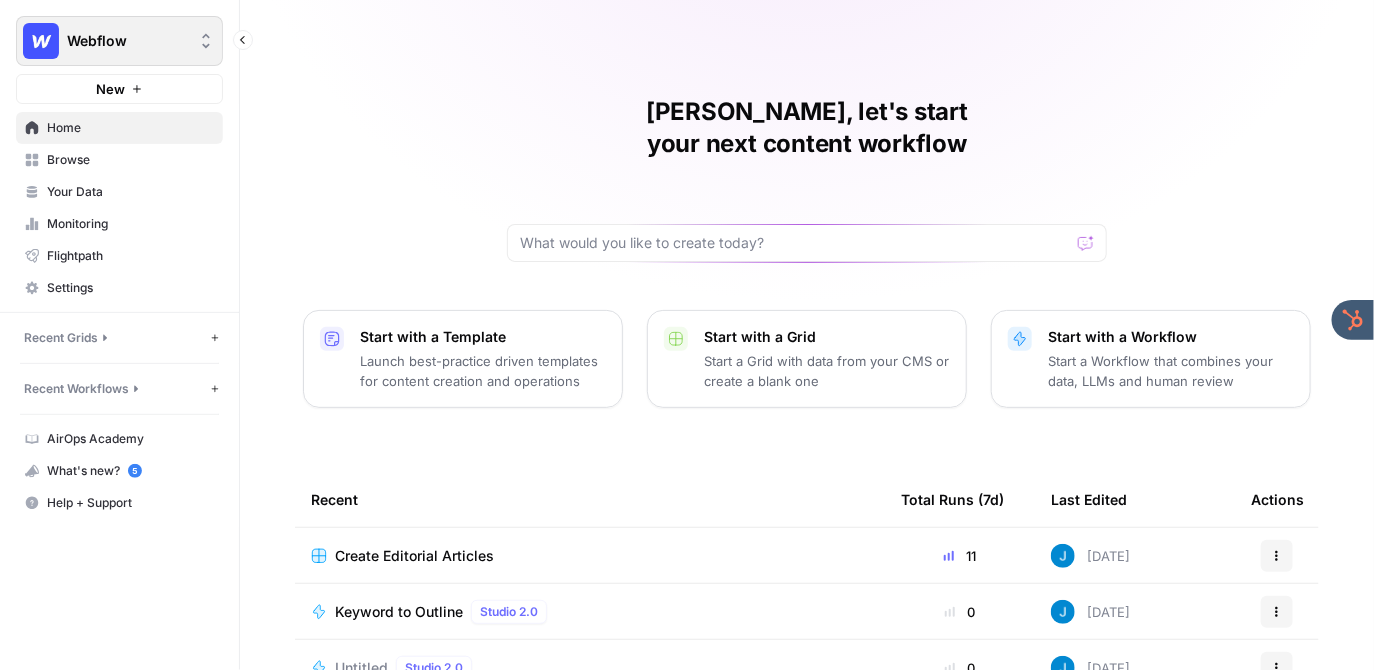 click on "Webflow" at bounding box center [127, 41] 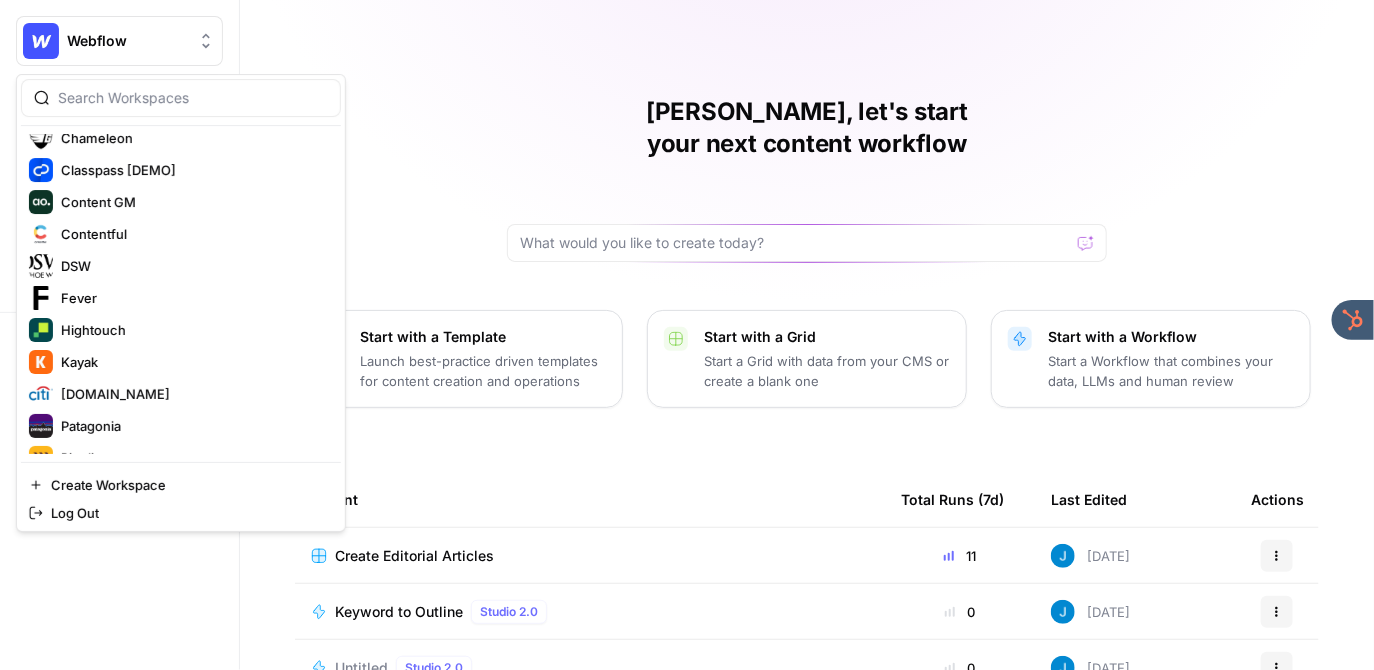 scroll, scrollTop: 333, scrollLeft: 0, axis: vertical 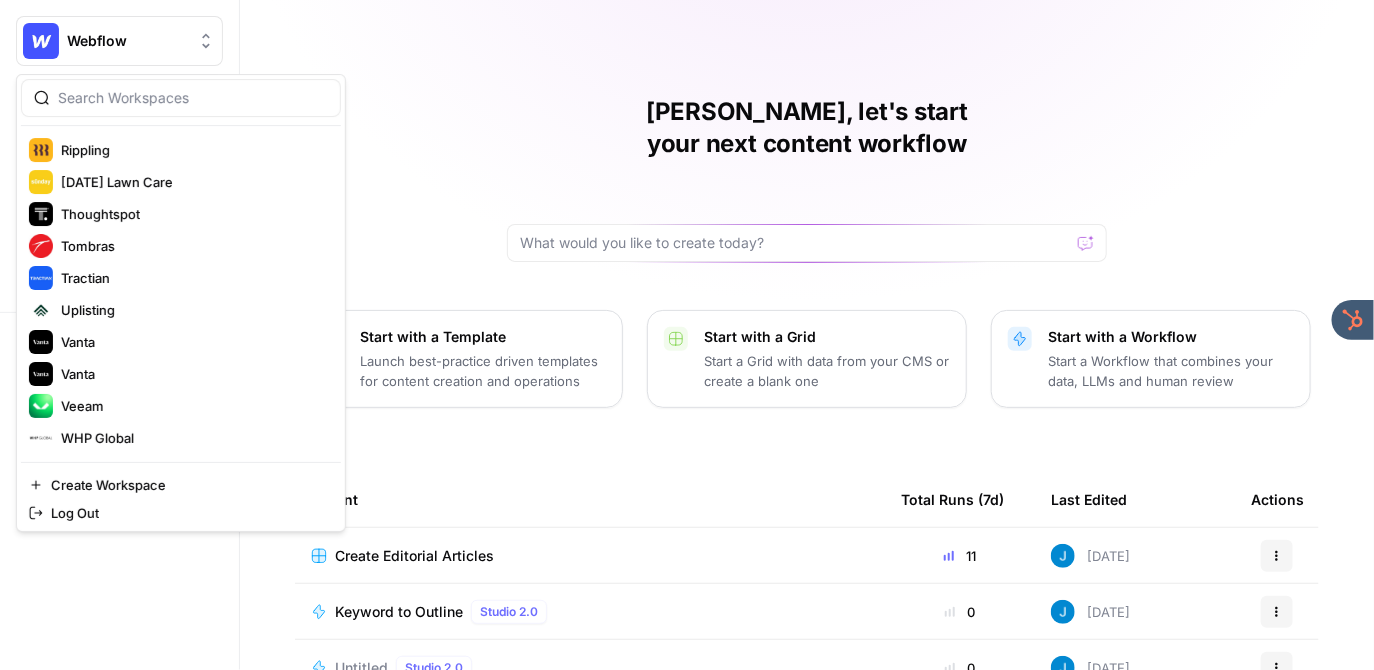 click on "Jordan, let's start your next content workflow Start with a Template Launch best-practice driven templates for content creation and operations Start with a Grid Start a Grid with data from your CMS or create a blank one Start with a Workflow Start a Workflow that combines your data, LLMs and human review Recent Total Runs (7d) Last Edited Actions Create Editorial Articles 11 Today Actions Keyword to Outline Studio 2.0 0 Today Actions Untitled Studio 2.0 0 9 days ago Actions Untitled Studio 2.0 0 9 days ago Actions Write Informational Article Body Studio 2.0 0 9 days ago Actions Add Hero Image to Article Studio 2.0 0 9 days ago Actions Write Informational Article Outline Studio 2.0 0 9 days ago Actions" at bounding box center [807, 476] 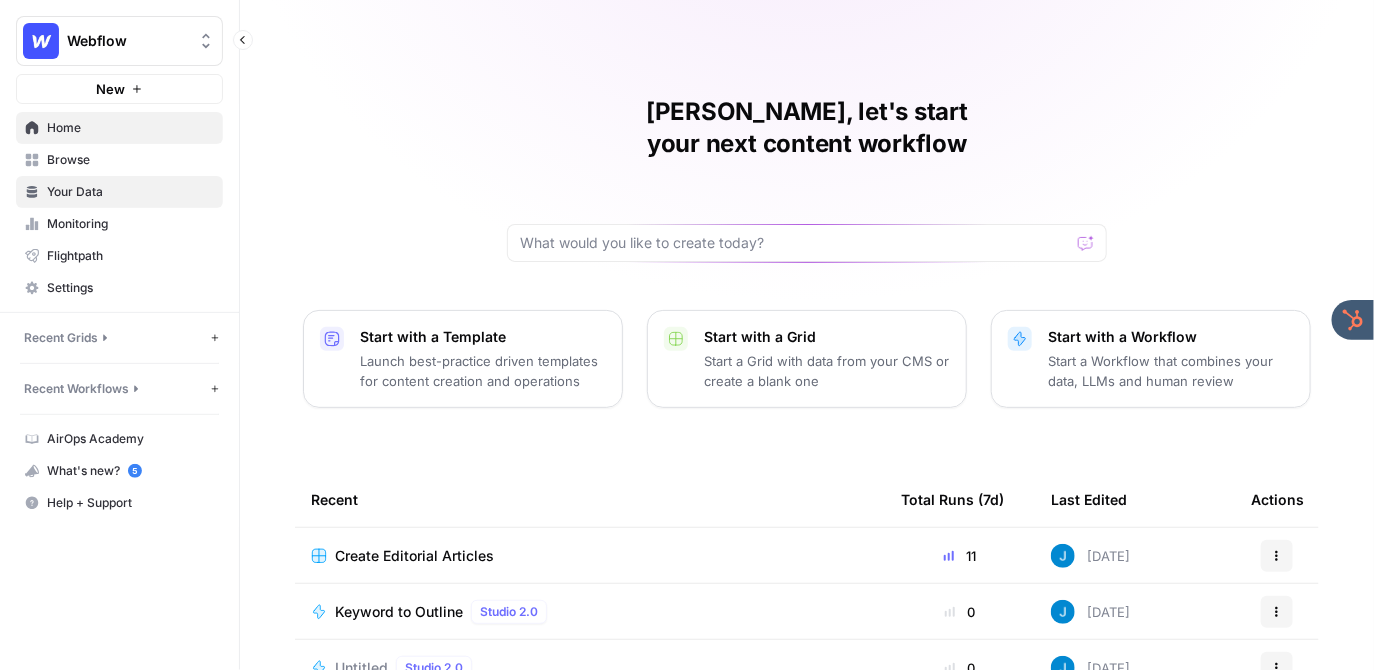 click on "Your Data" at bounding box center (130, 192) 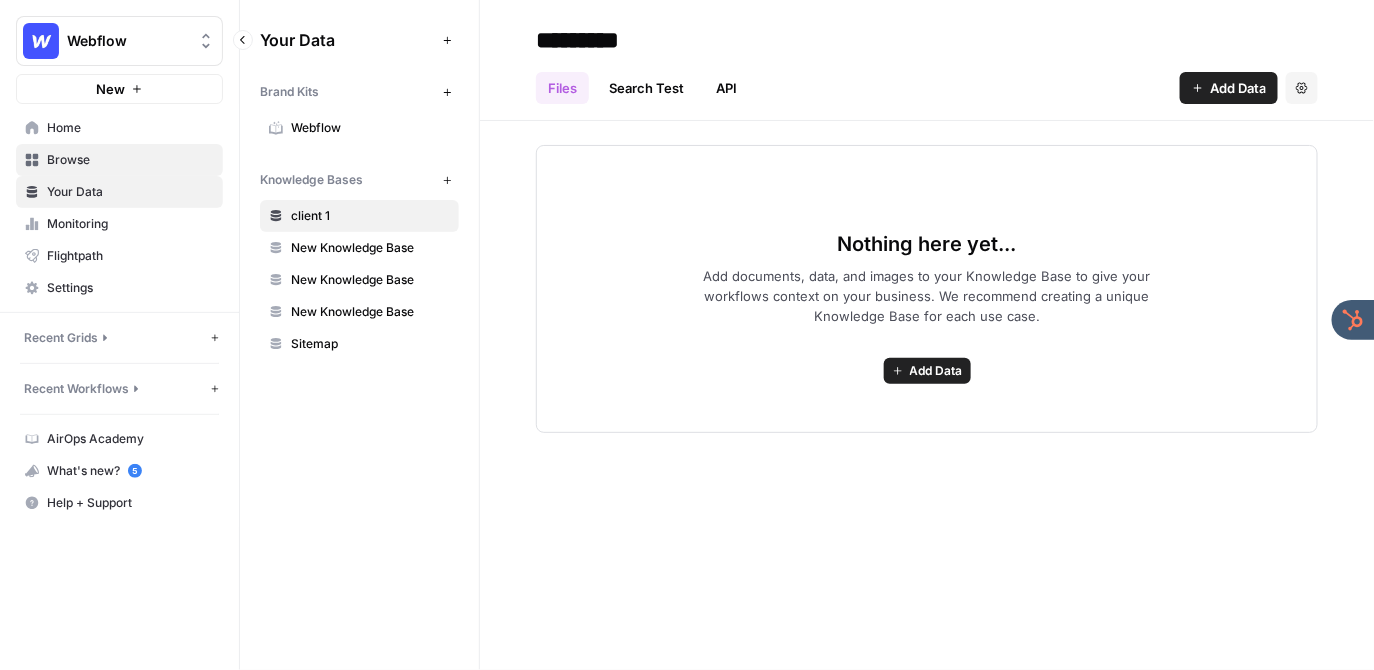 click on "Browse" at bounding box center (130, 160) 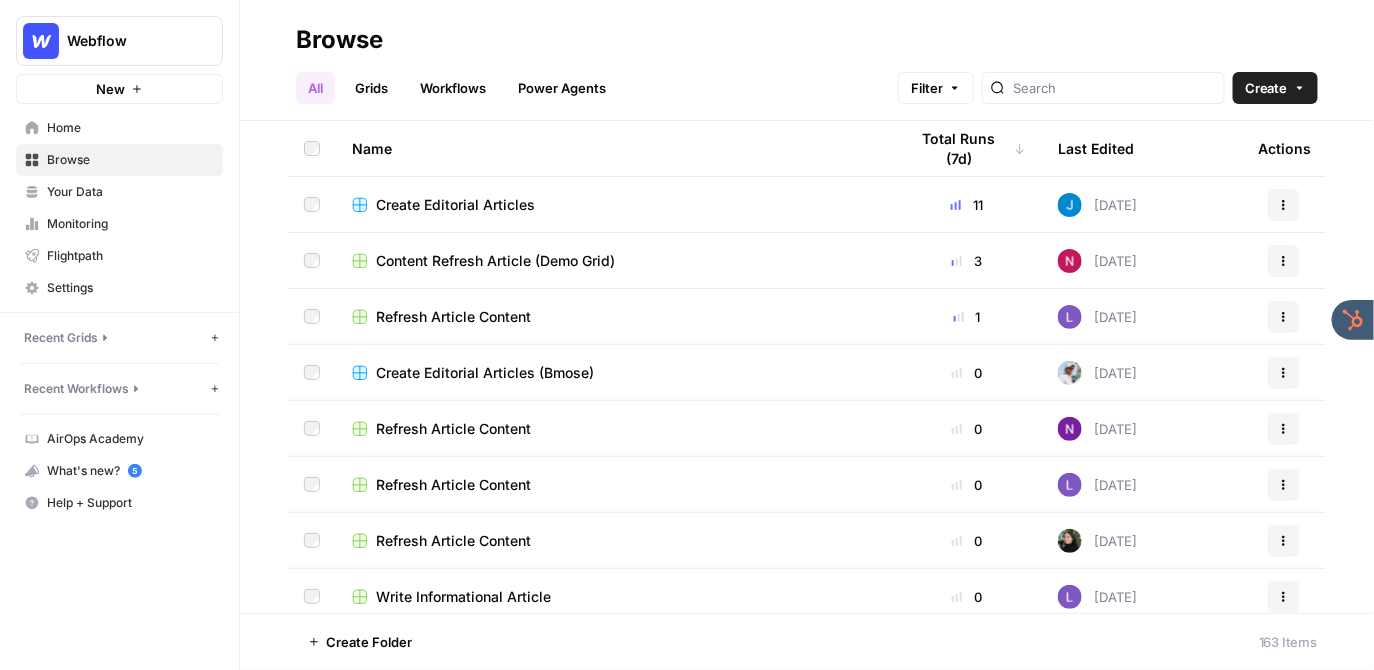 click on "Create Editorial Articles" at bounding box center [455, 205] 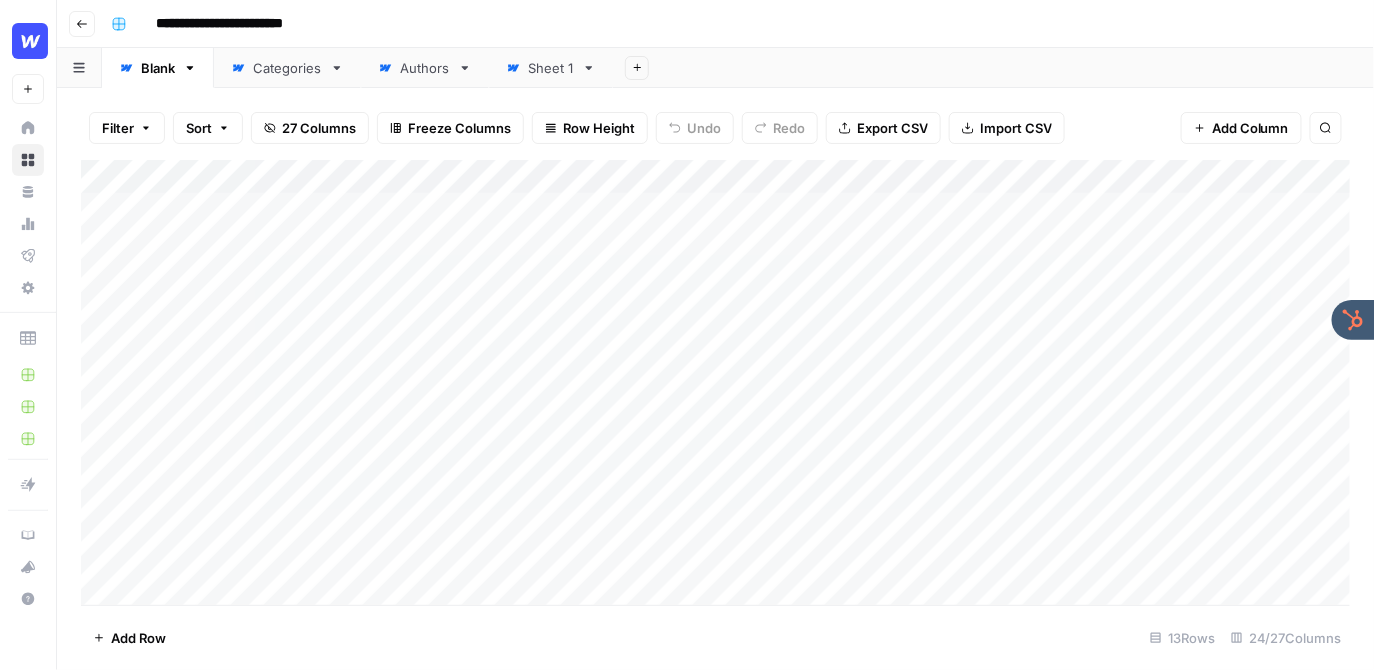click on "Add Column" at bounding box center [716, 382] 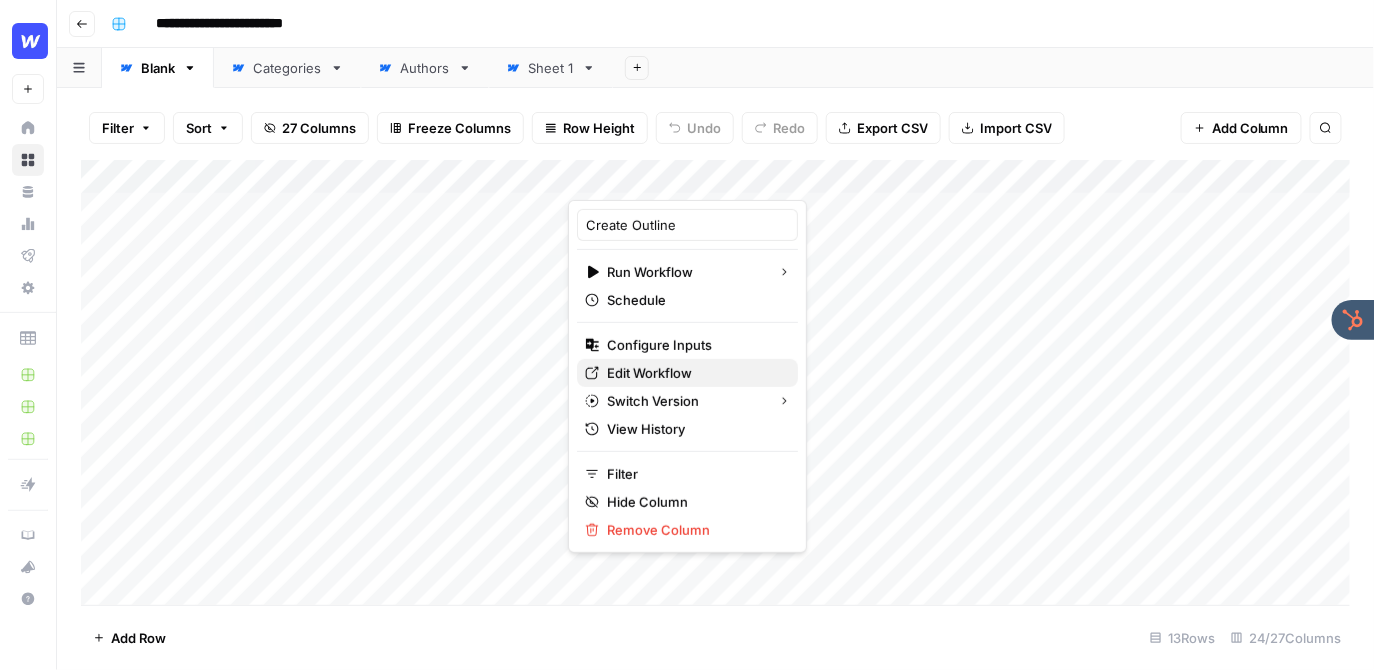 click on "Edit Workflow" at bounding box center (649, 373) 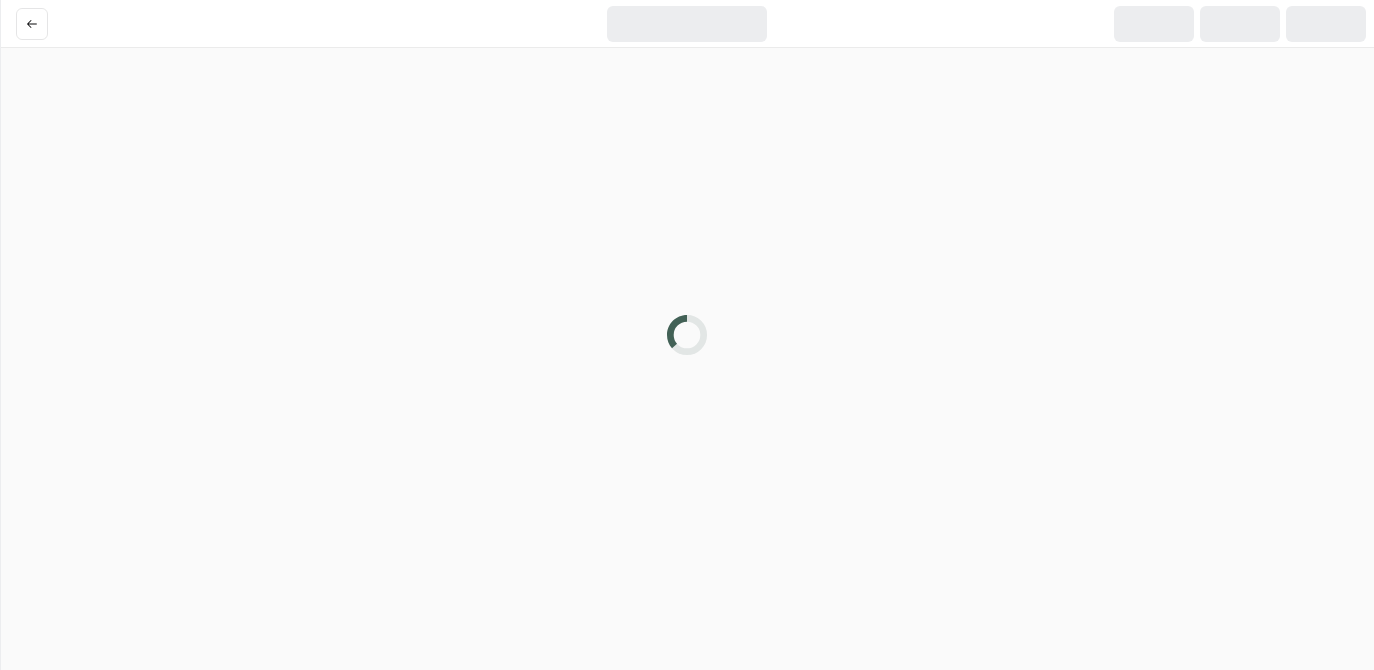 scroll, scrollTop: 0, scrollLeft: 0, axis: both 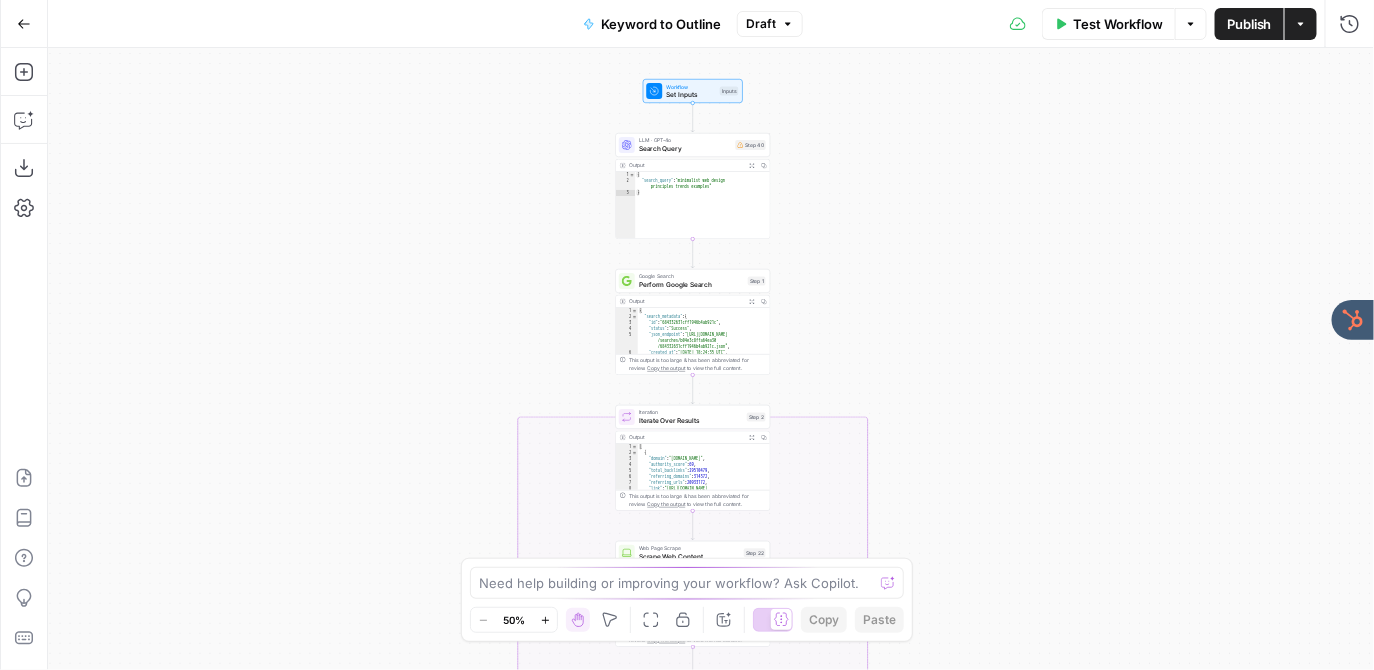 click on "true false Workflow Set Inputs Inputs LLM · GPT-4o Search Query Step 40 Output Expand Output Copy 1 2 3 {    "search_query" :  "minimalist web design         principles trends examples" }     XXXXXXXXXXXXXXXXXXXXXXXXXXXXXXXXXXXXXXXXXXXXXXXXXXXXXXXXXXXXXXXXXXXXXXXXXXXXXXXXXXXXXXXXXXXXXXXXXXXXXXXXXXXXXXXXXXXXXXXXXXXXXXXXXXXXXXXXXXXXXXXXXXXXXXXXXXXXXXXXXXXXXXXXXXXXXXXXXXXXXXXXXXXXXXXXXXXXXXXXXXXXXXXXXXXXXXXXXXXXXXXXXXXXXXXXXXXXXXXXXXXXXXXXXXXXXXXXXXXXXXXXXXXXXXXXXXXXXXXXXXXXXXXXXXXXXXXXXXXXXXXXXXXXXXXXXXXXXXXXXXXXXXXXXXXXXXXXXXXXXXXXXXXXXXXXXXXXXXXXXXXXXXXXXXXXXXXXXXXXXXXXXXXXXXXXXXXXXXXXXXXXXXXXXXXXXXXXXXXXXXXXXXXXXXXXXXXXXXXXXXXXXXXXXXXXXXXXXXXXXXXXXXXXXXXXXXXXXXXXXXXXXXXXXXXXXXXXXXXXXXXXXXXXXXXX Google Search Perform Google Search Step 1 Output Expand Output Copy 1 2 3 4 5 6 7 {    "search_metadata" :  {      "id" :  "684332631cff1946b4ab921c" ,      "status" :  "Success" ,      "json_endpoint" :  "https://serpapi.com          /searches/b04e3c8ffa64ea30          ,      "created_at" :" at bounding box center (711, 359) 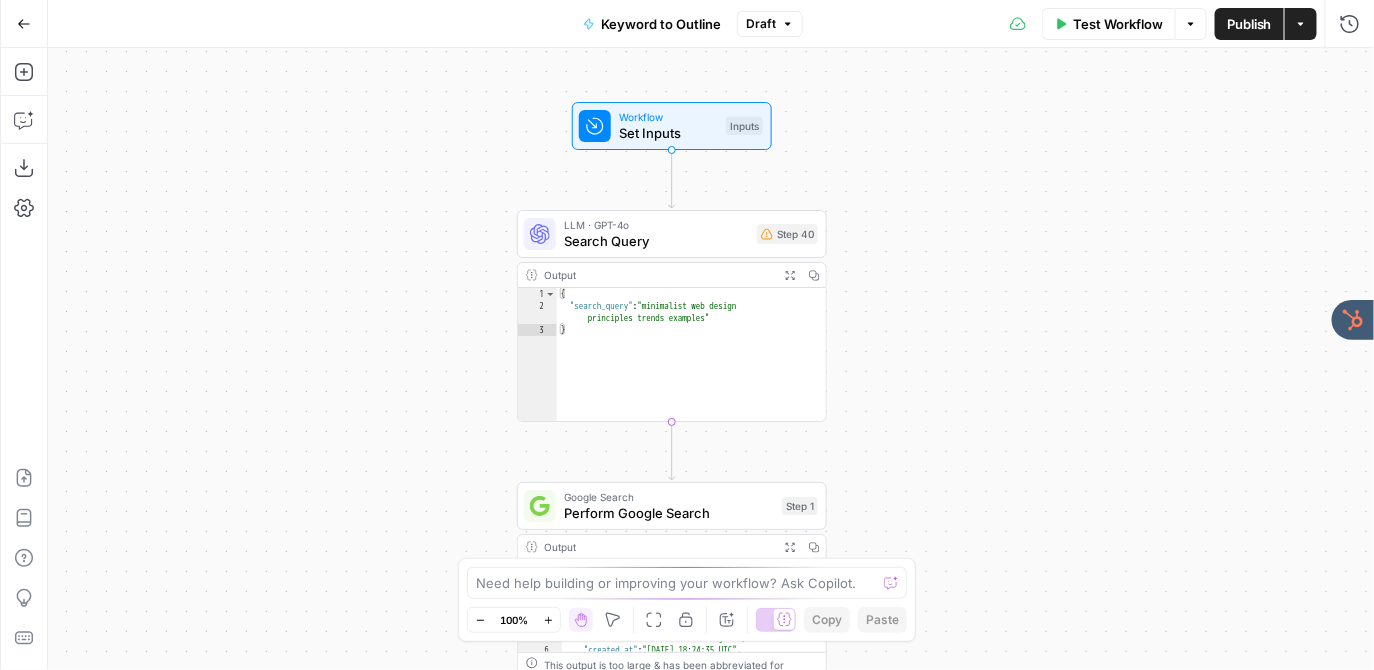 drag, startPoint x: 581, startPoint y: 132, endPoint x: 443, endPoint y: 196, distance: 152.11838 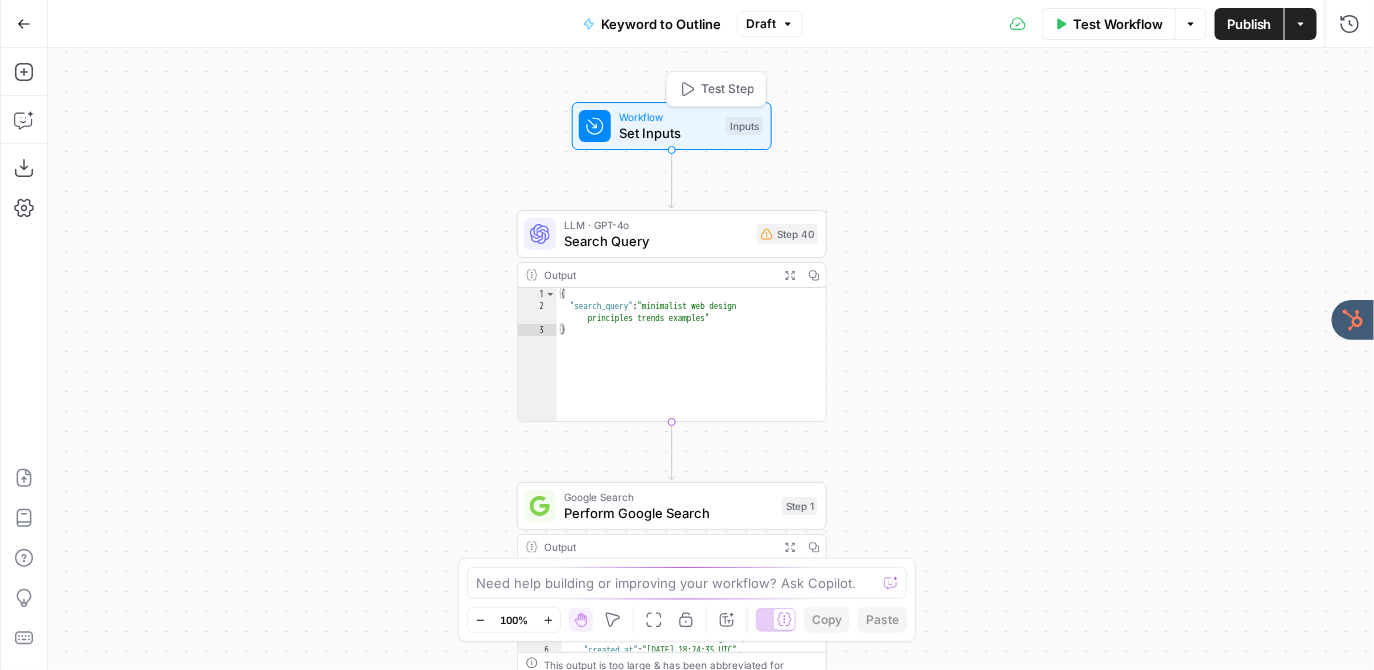 click on "Workflow" at bounding box center [668, 117] 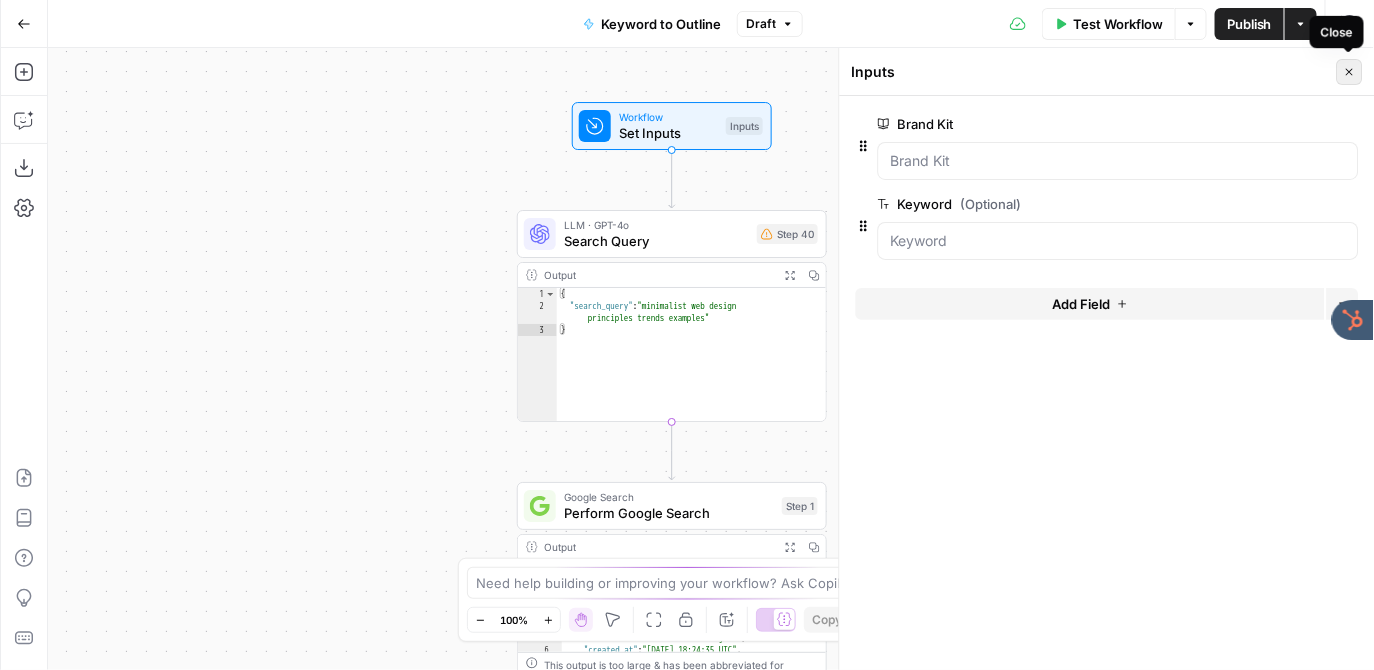 click 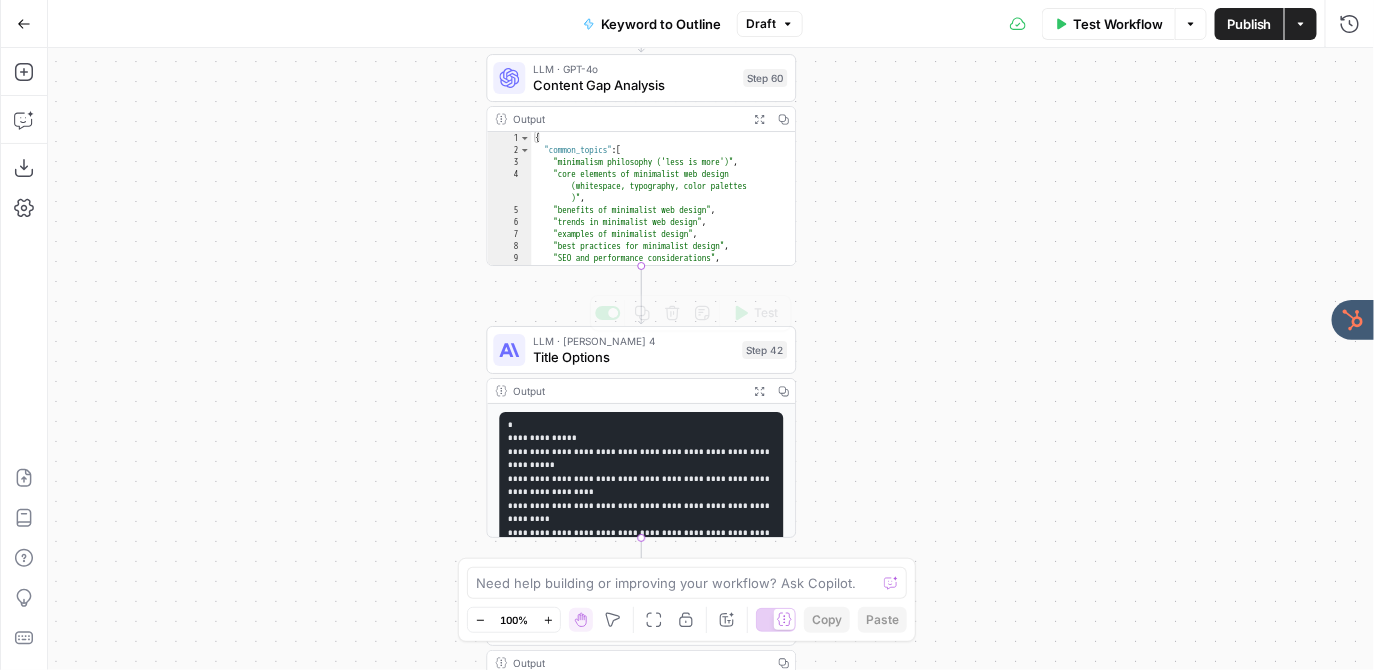 click on "Title Options" at bounding box center (633, 357) 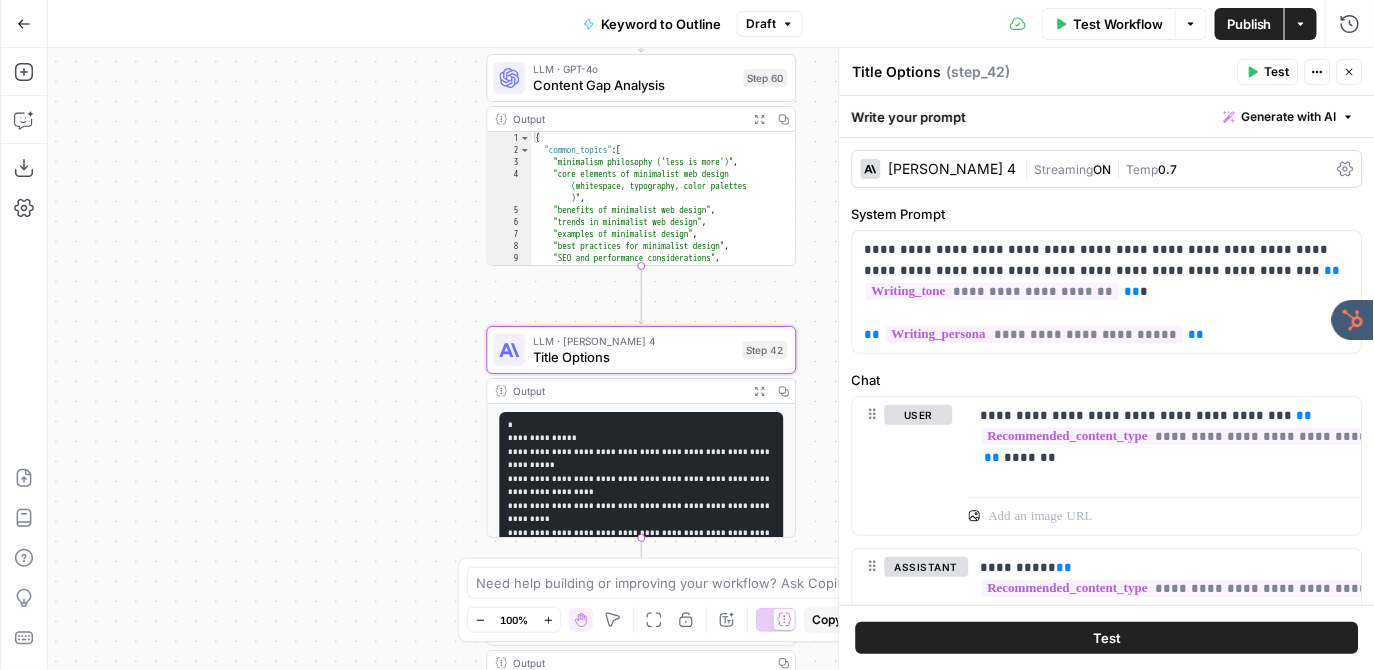 click on "Claude Sonnet 4" at bounding box center (939, 169) 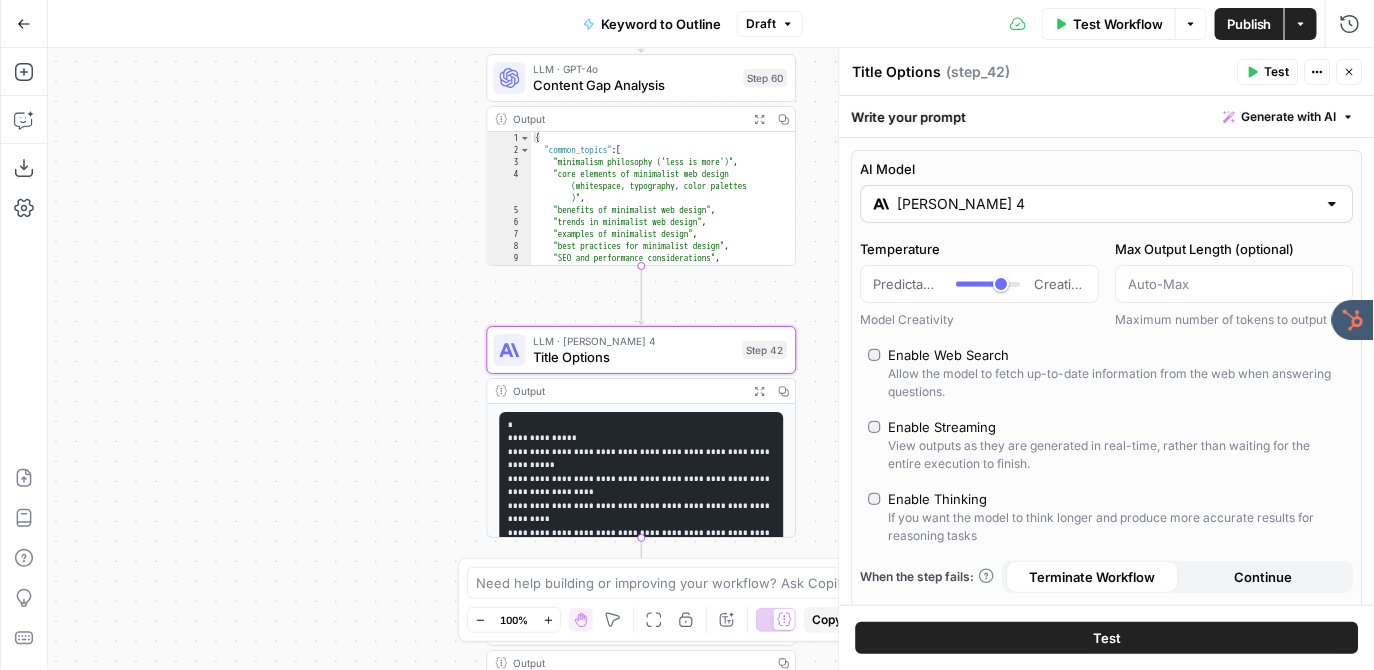click on "Claude Sonnet 4" at bounding box center (1107, 204) 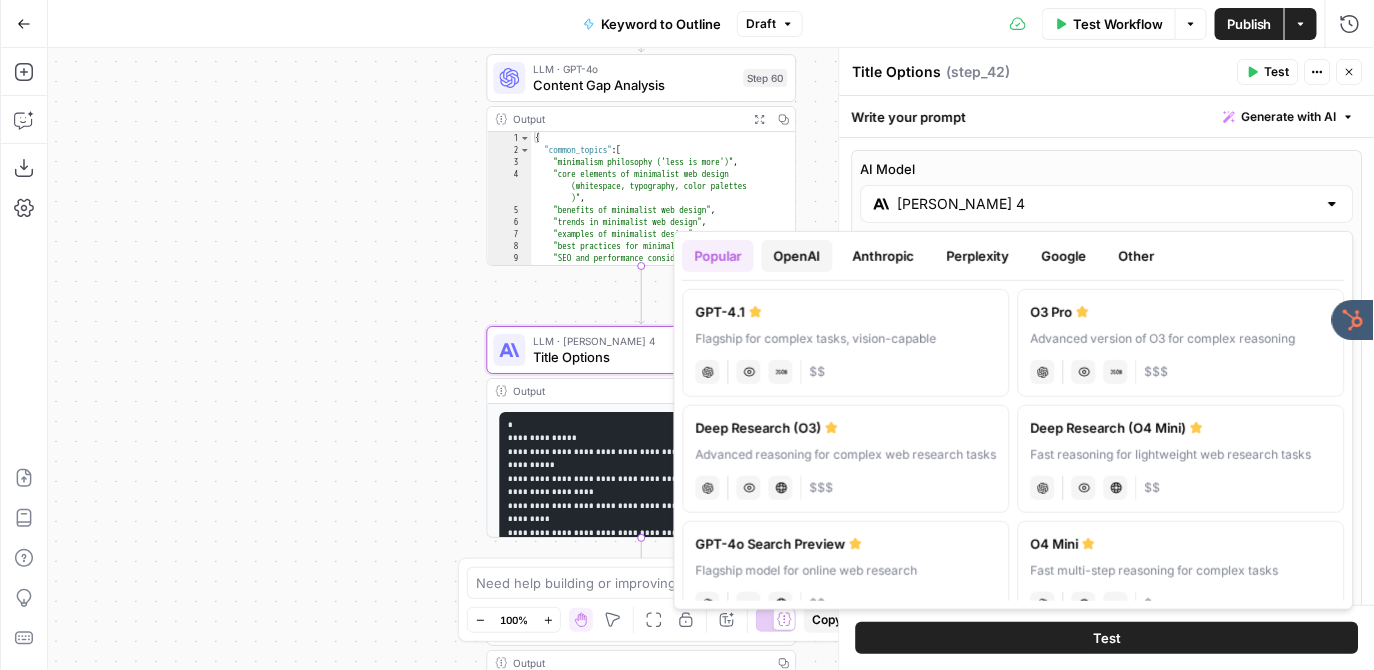 click on "OpenAI" at bounding box center (797, 256) 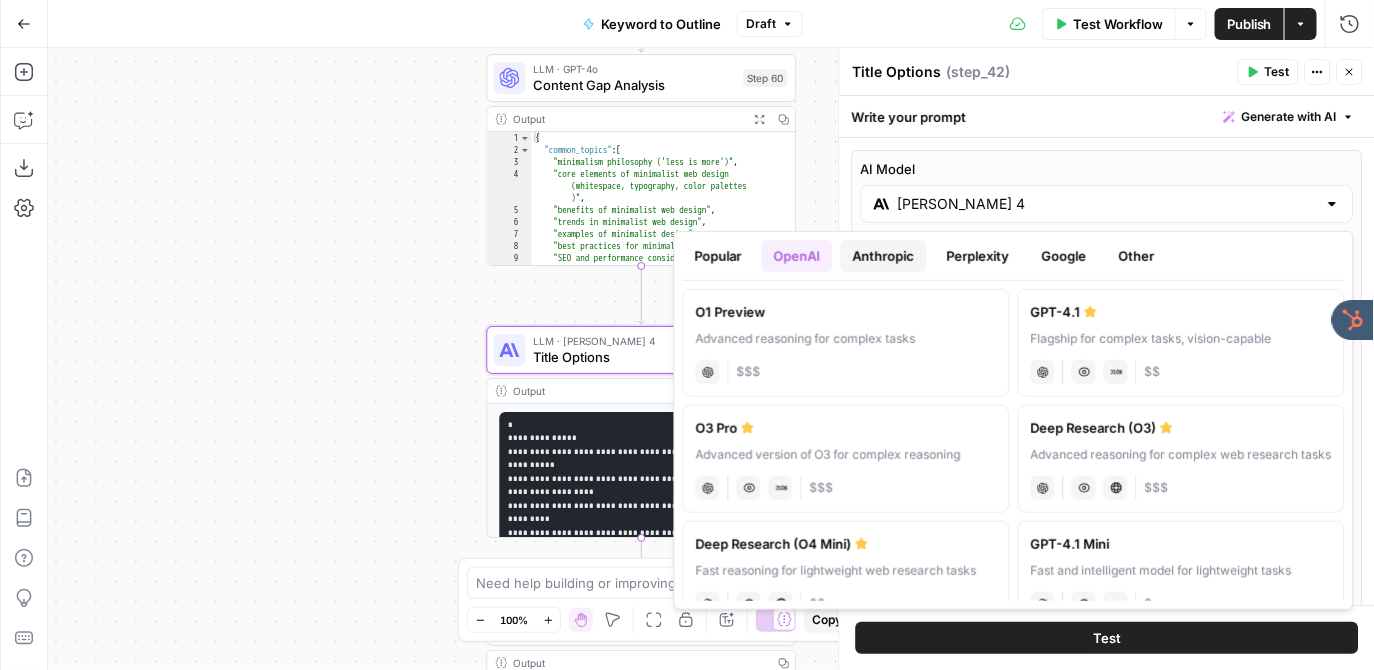 click on "Anthropic" at bounding box center [884, 256] 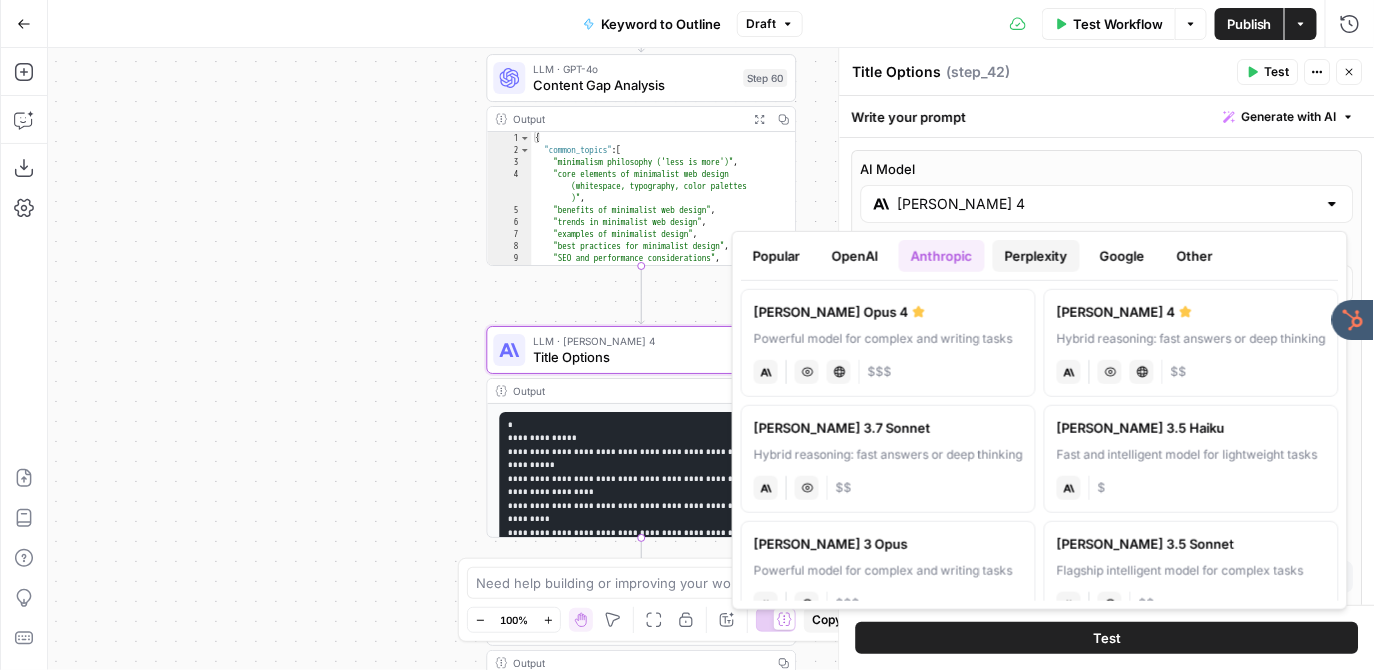 click on "Perplexity" at bounding box center [1036, 256] 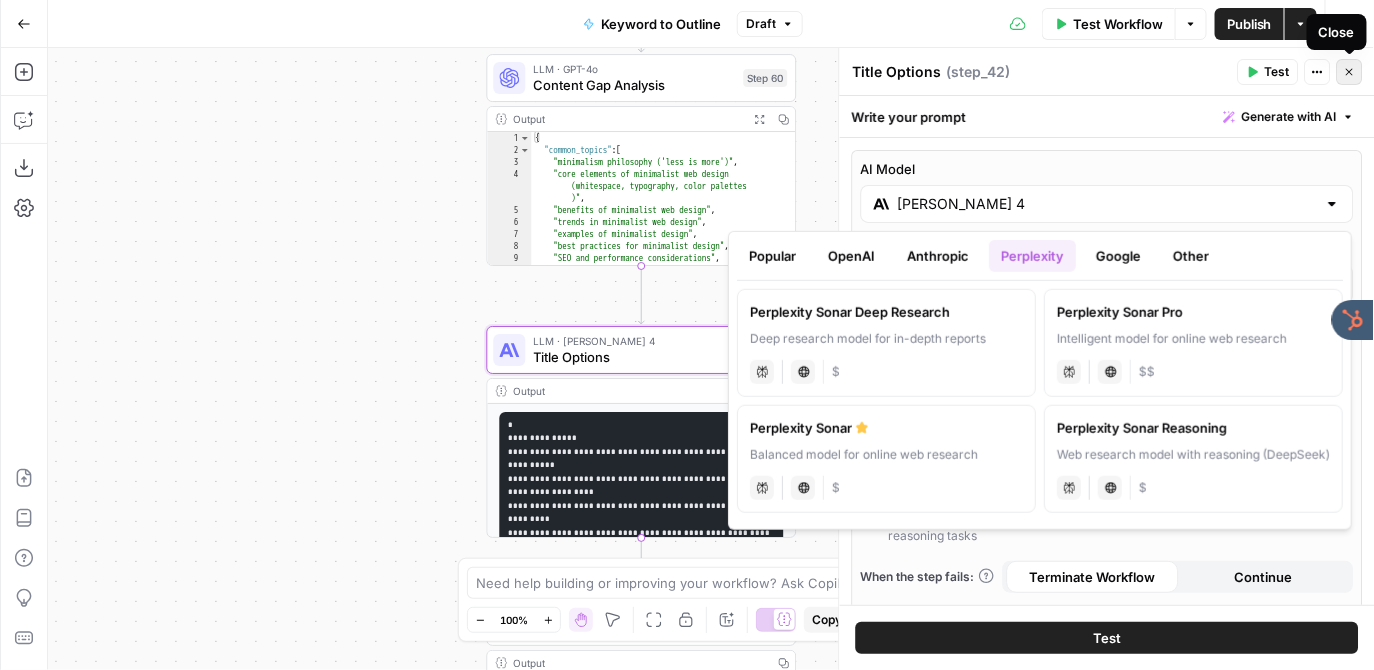 click 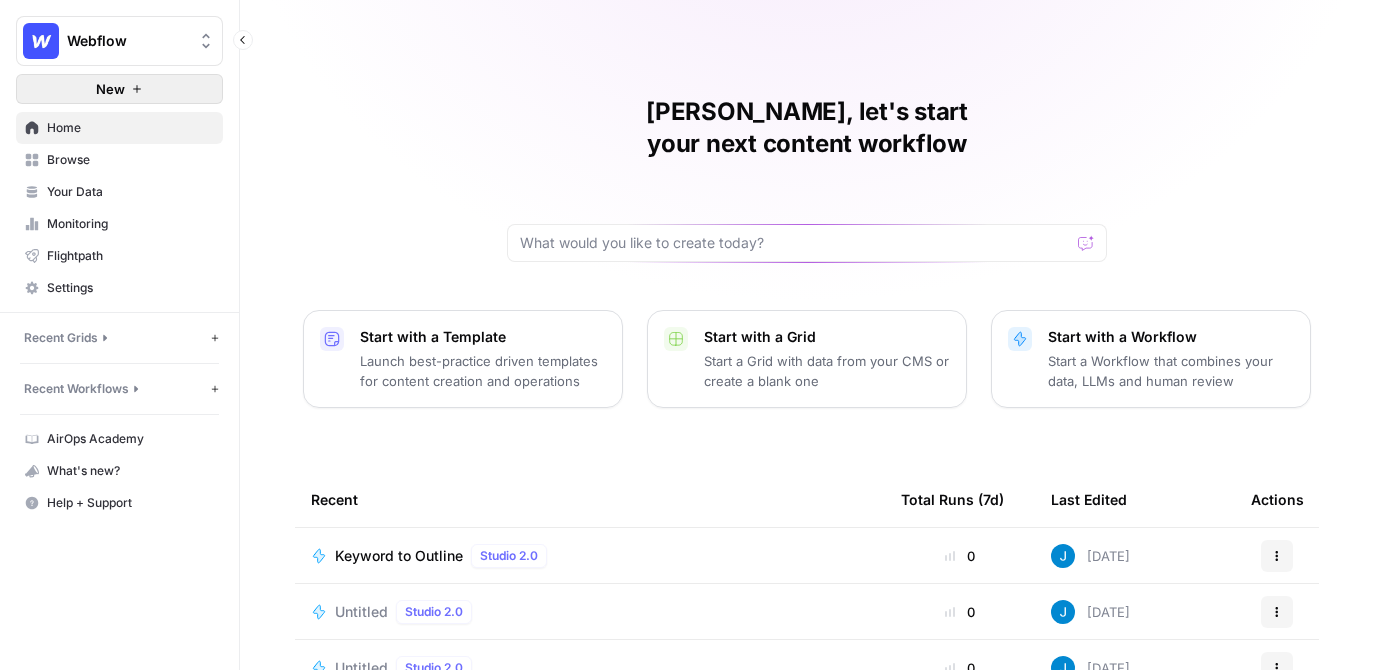 scroll, scrollTop: 0, scrollLeft: 0, axis: both 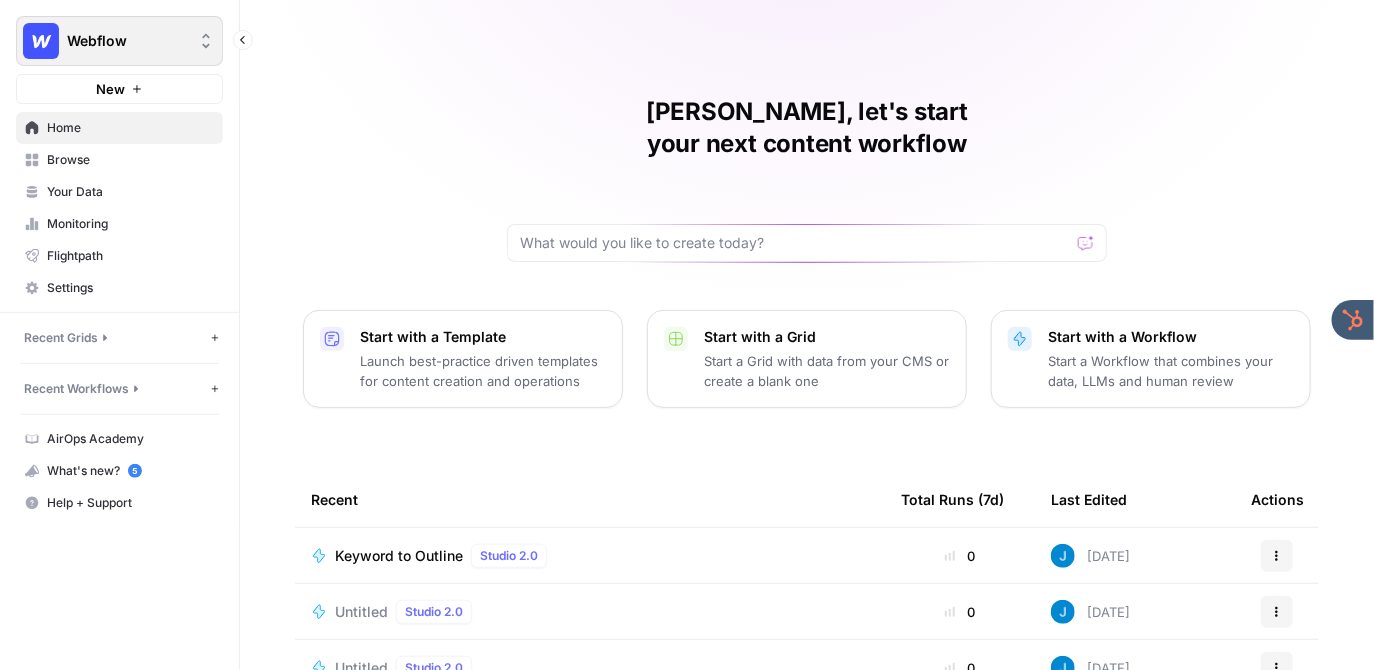 click on "Webflow" at bounding box center (119, 41) 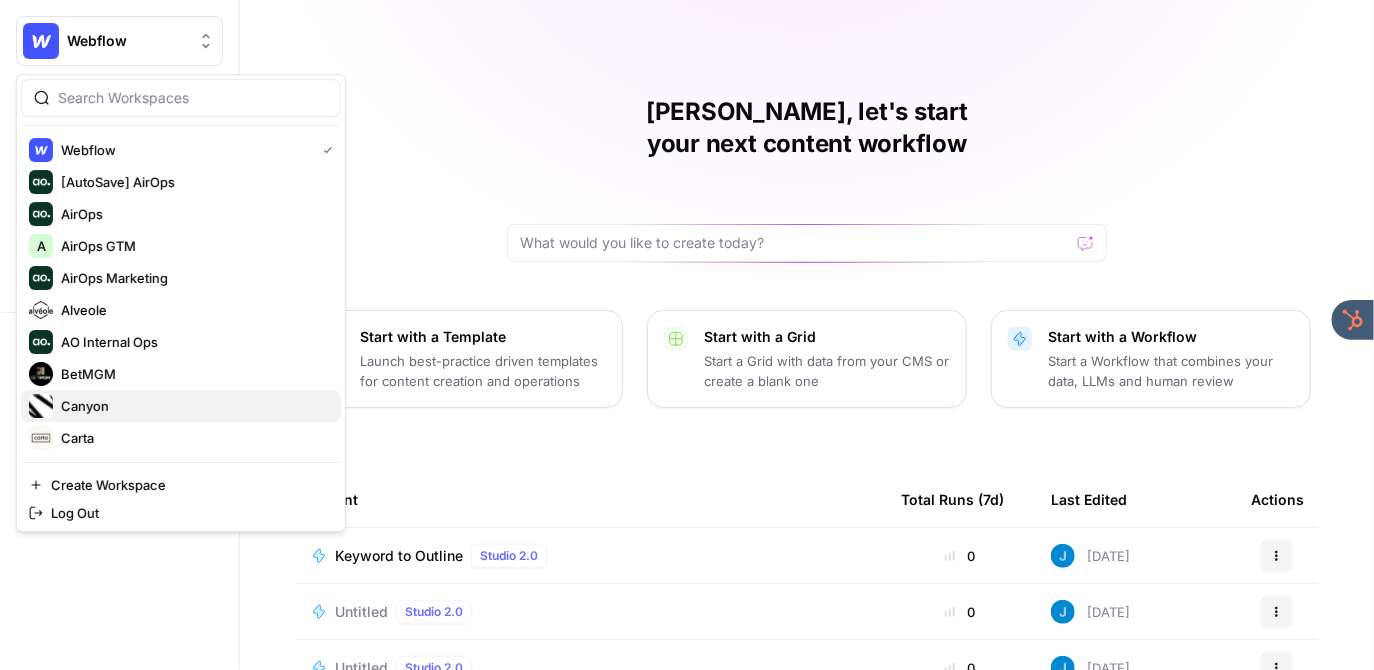 scroll, scrollTop: 640, scrollLeft: 0, axis: vertical 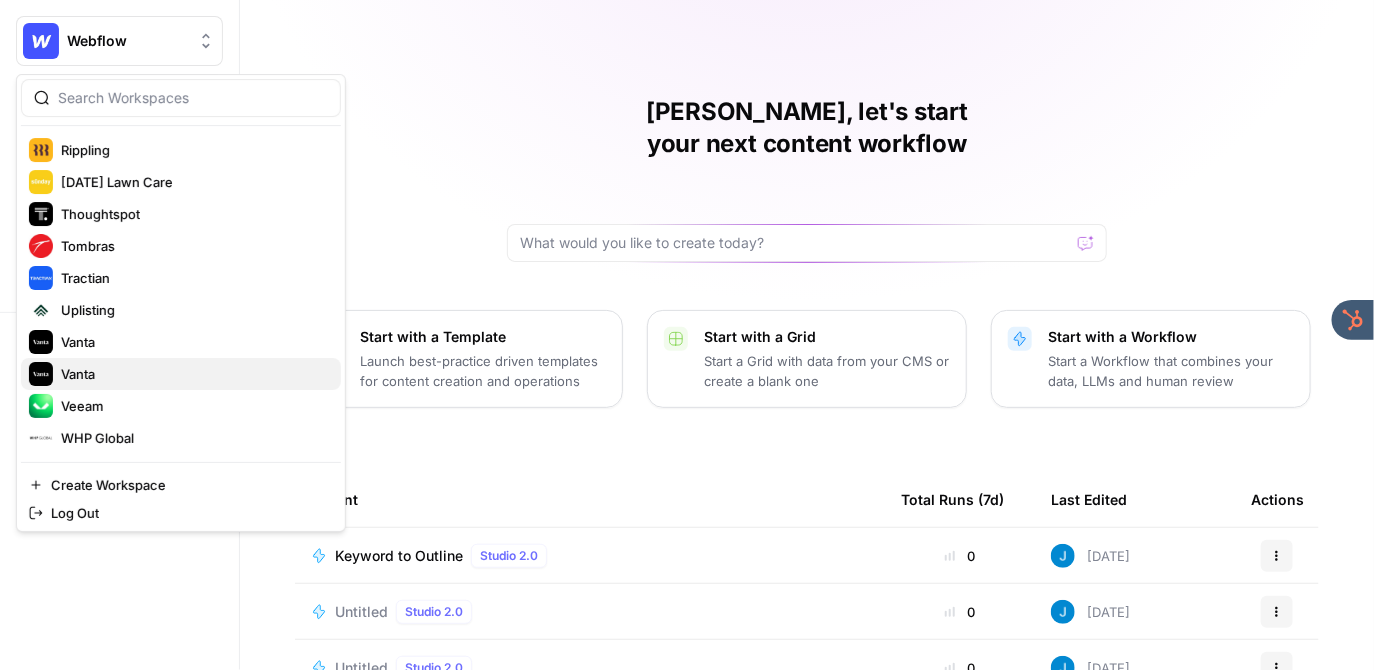 click on "Vanta" at bounding box center (181, 374) 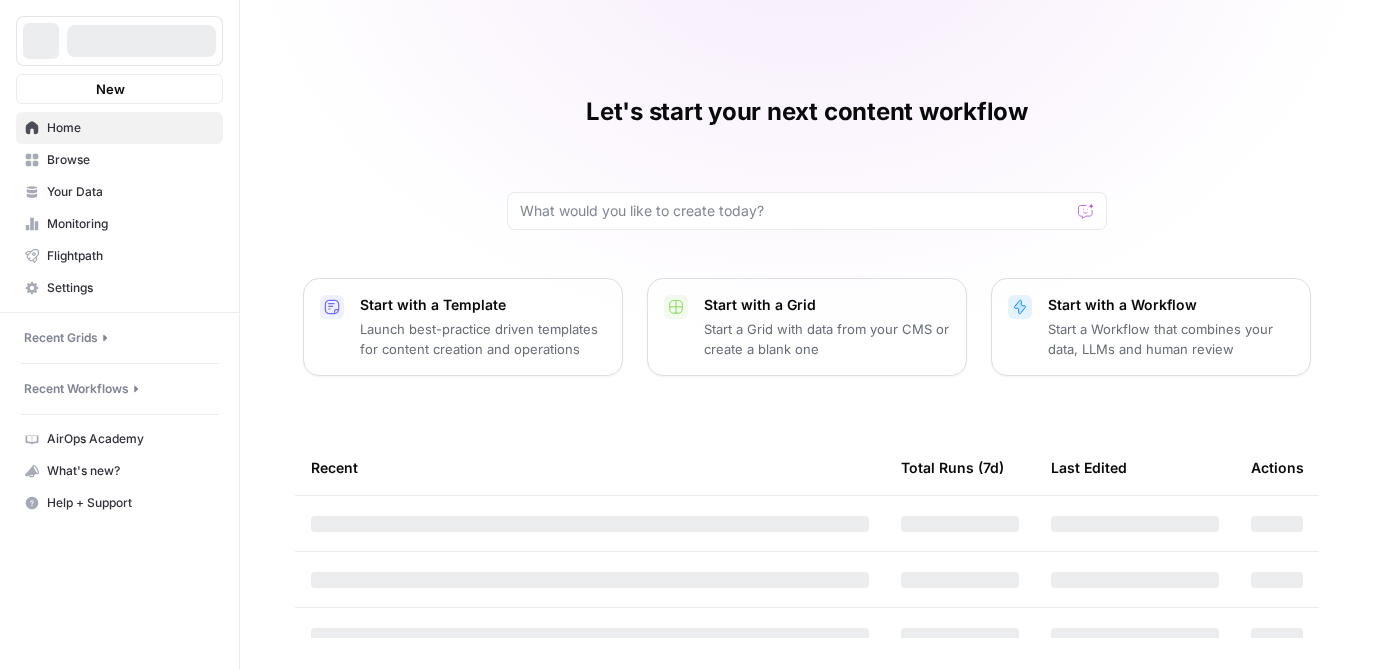 scroll, scrollTop: 0, scrollLeft: 0, axis: both 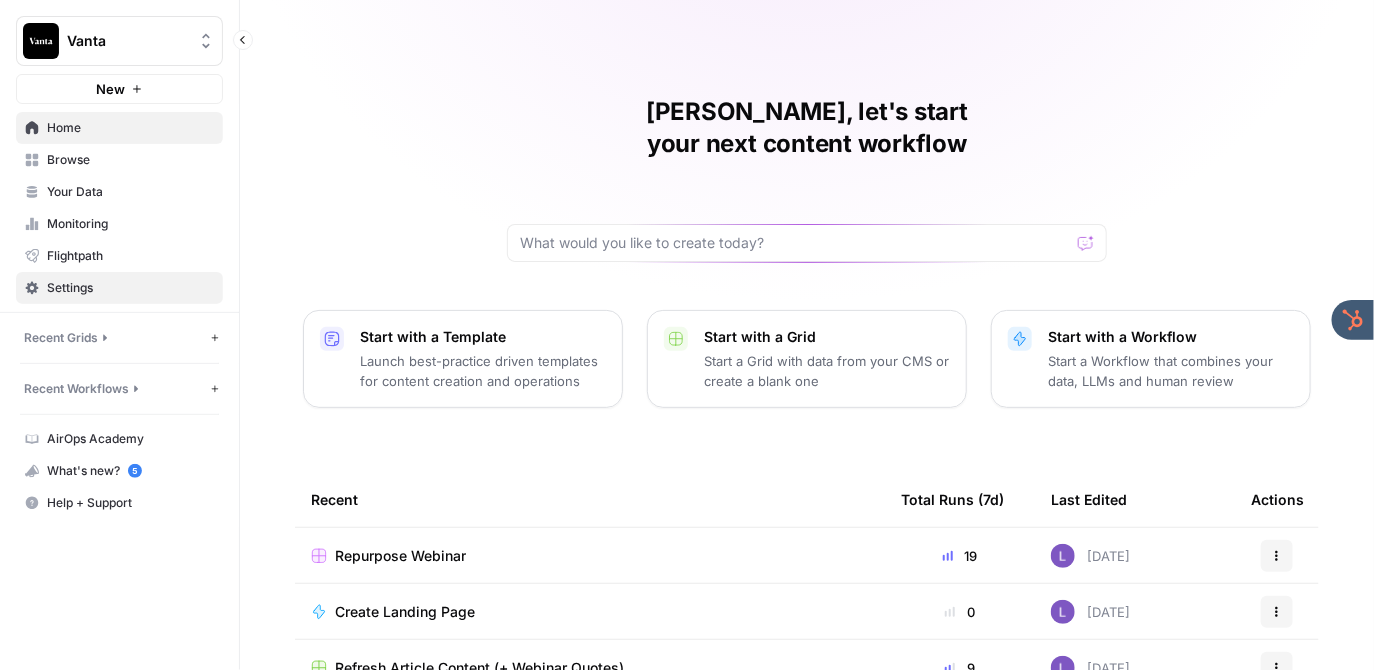 click on "Settings" at bounding box center (130, 288) 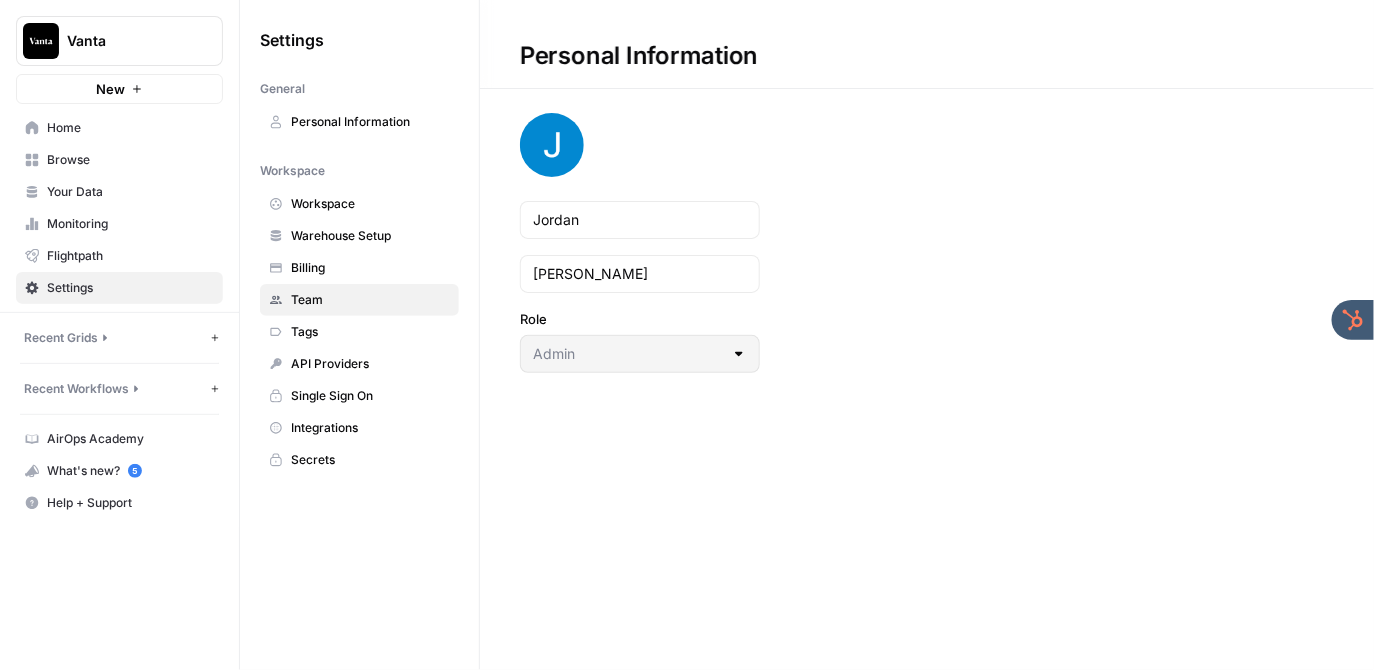 click on "Team" at bounding box center (370, 300) 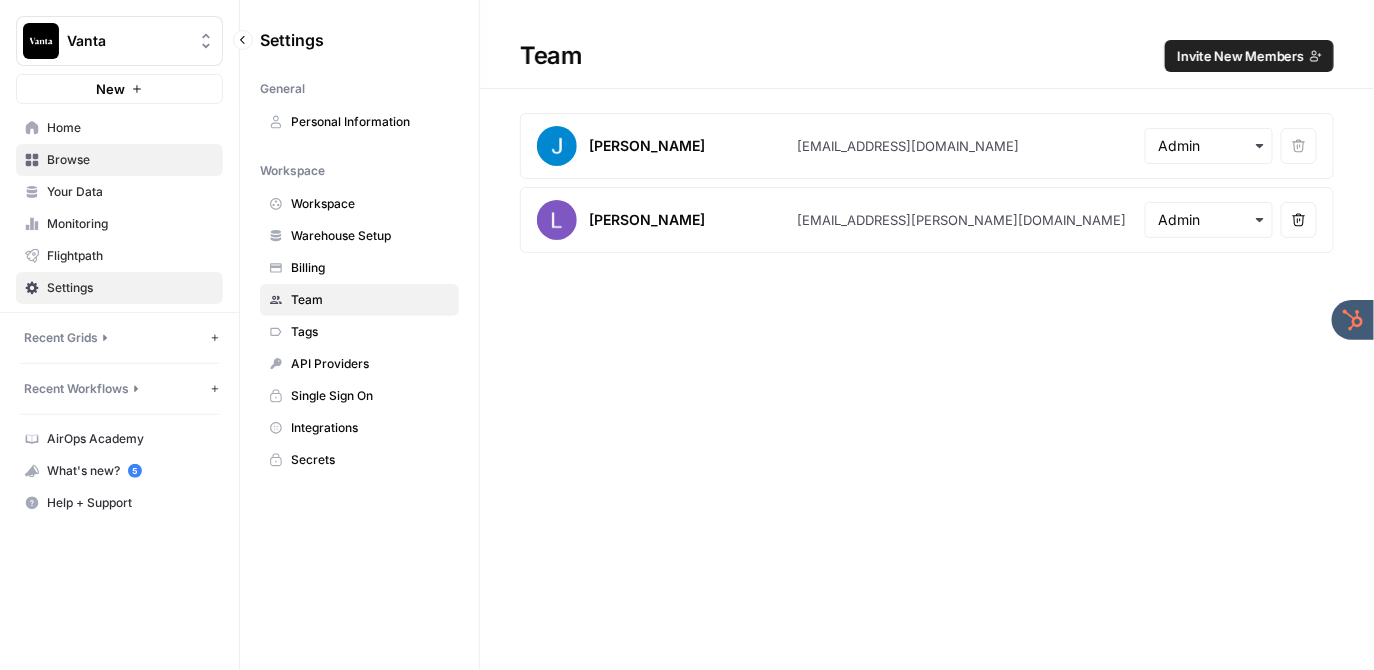 click on "Browse" at bounding box center (130, 160) 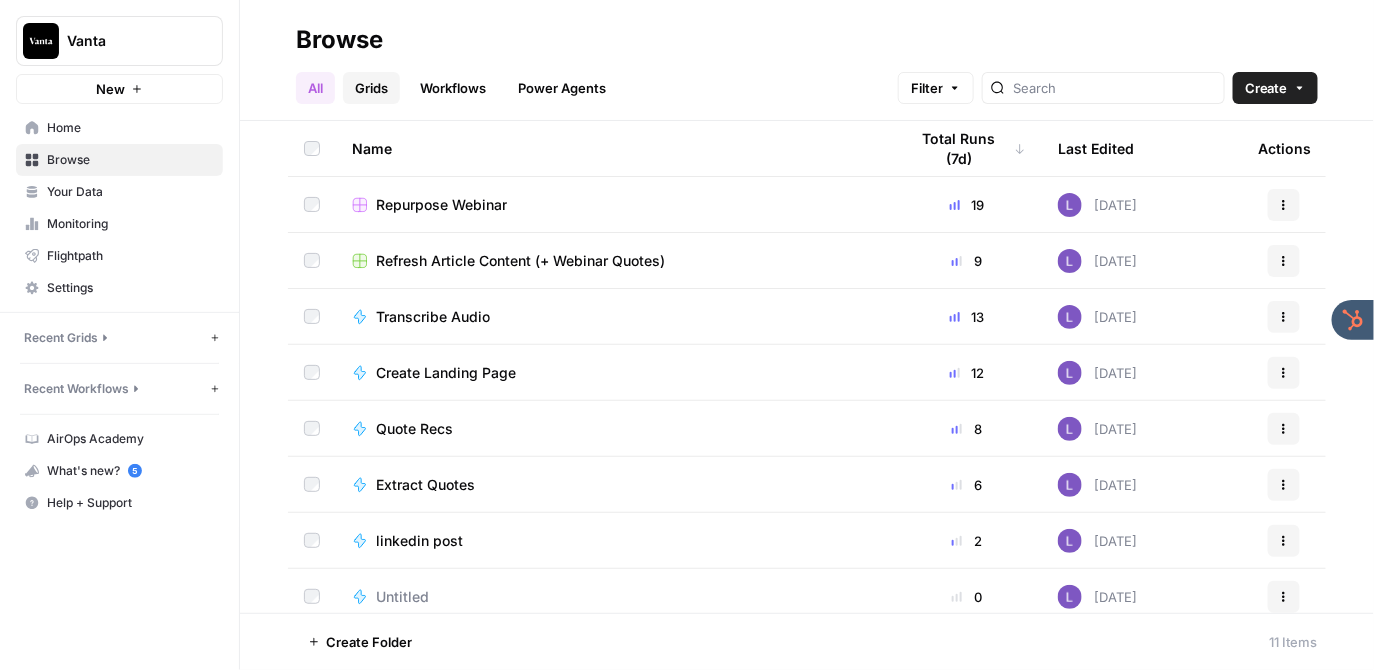 click on "Grids" at bounding box center (371, 88) 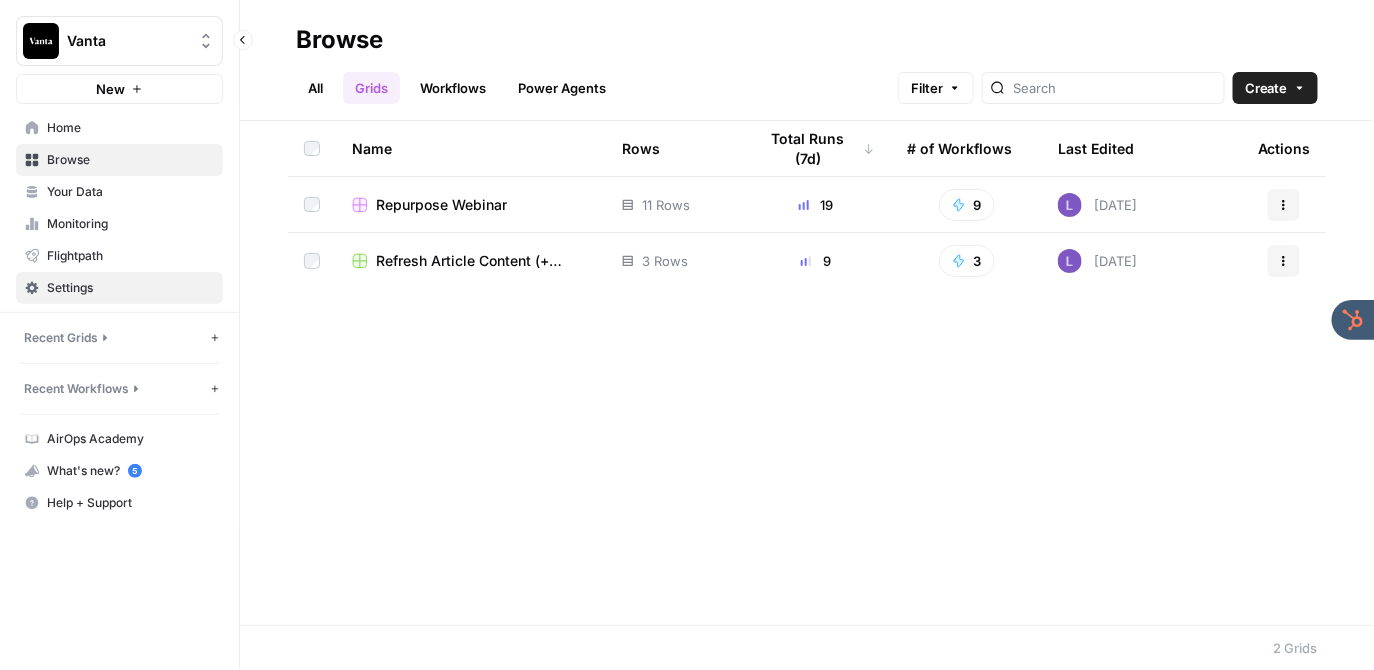 click on "Settings" at bounding box center (119, 288) 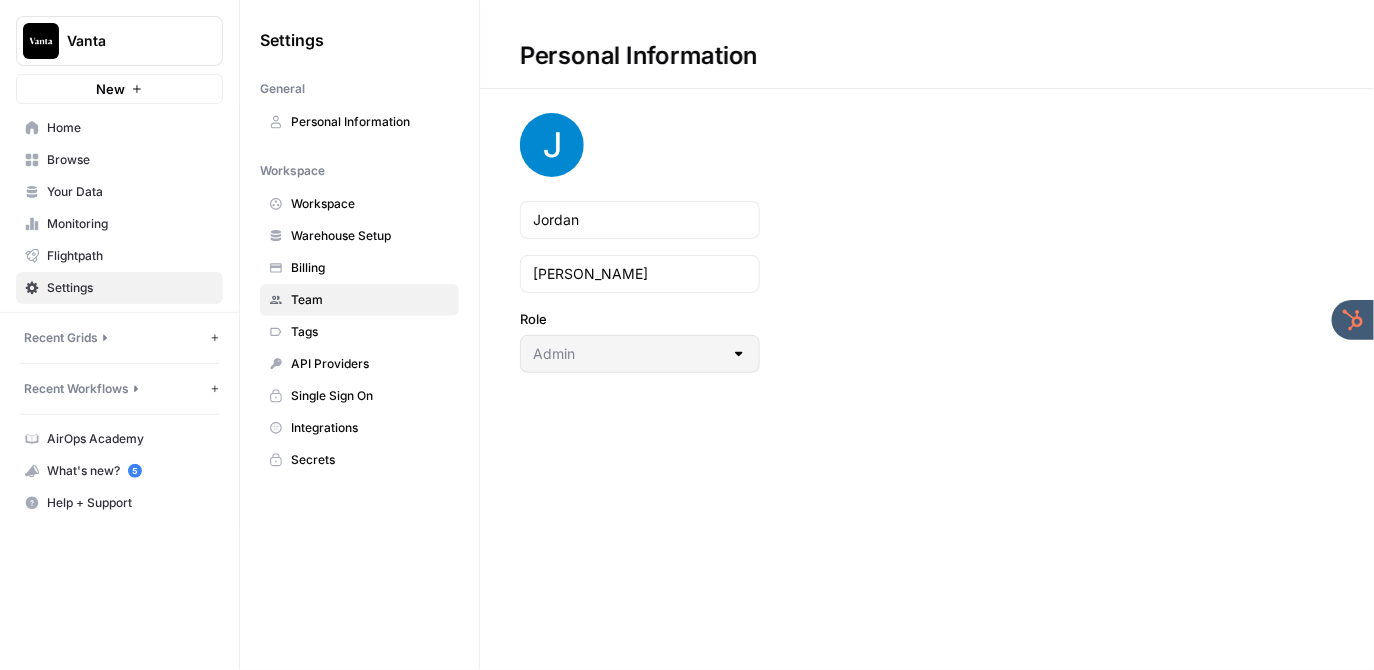 click on "Team" at bounding box center (370, 300) 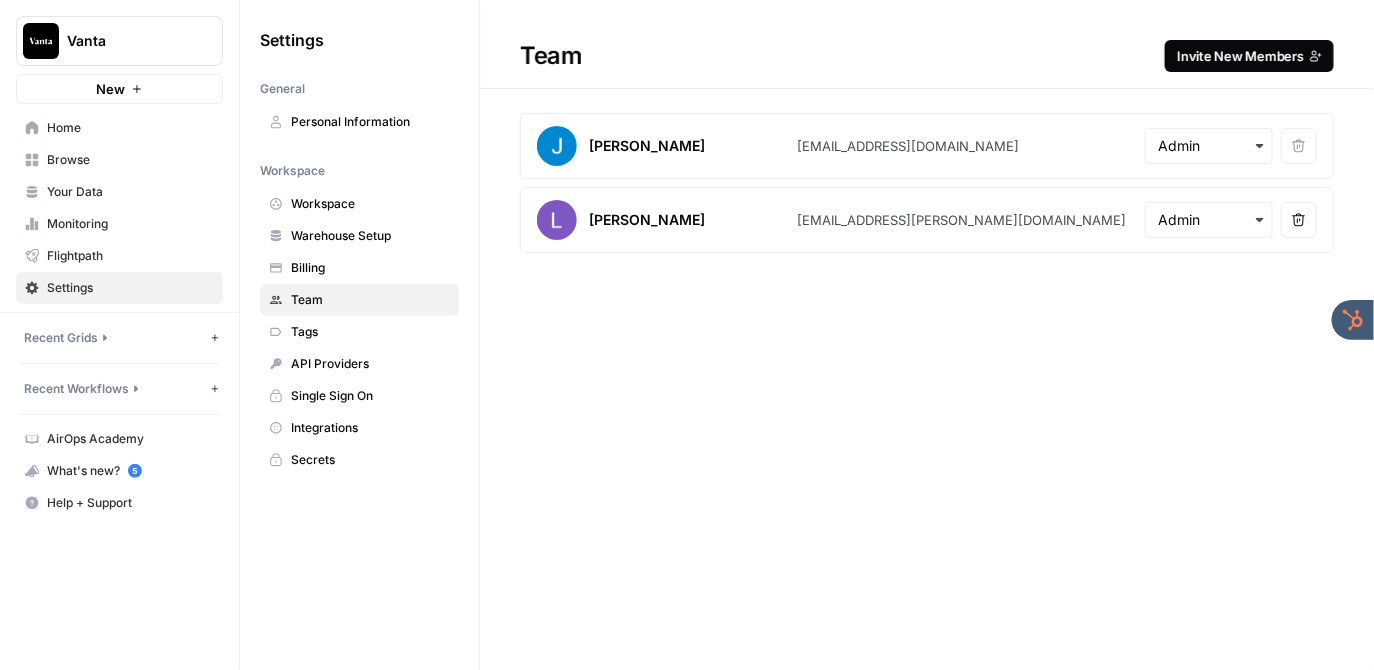 click on "Invite New Members" at bounding box center (1240, 56) 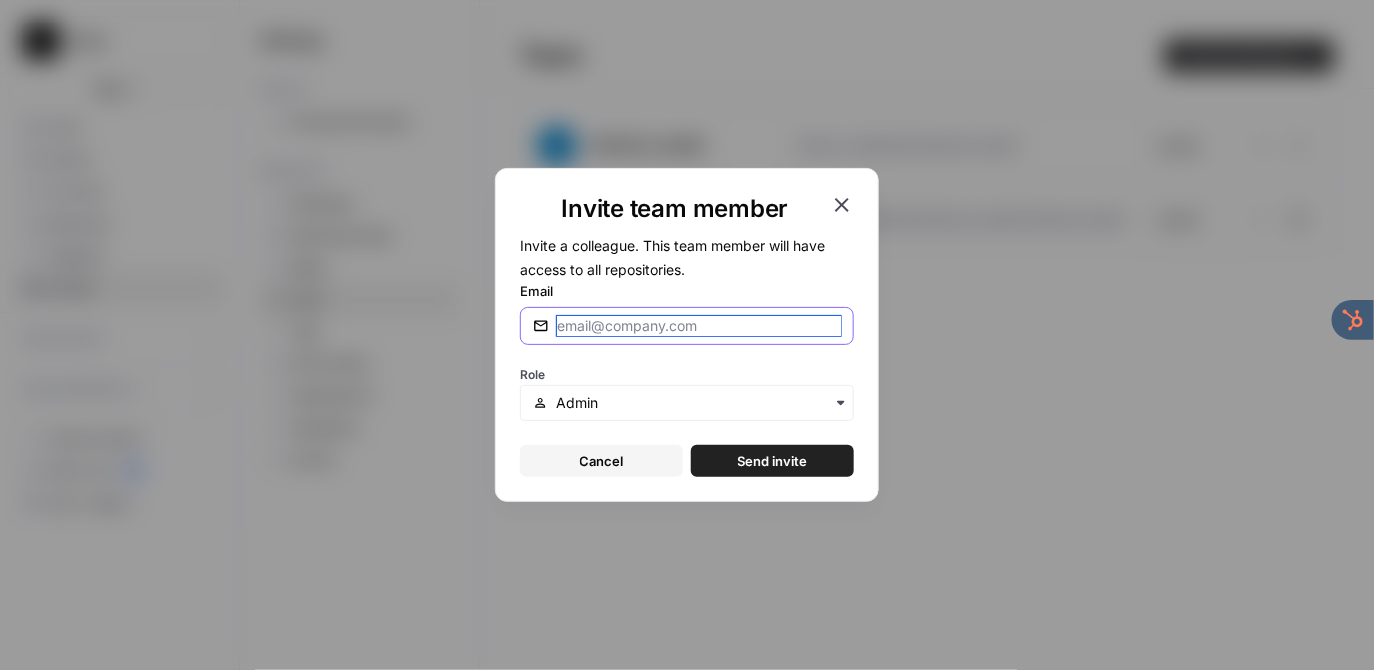 click on "Email" at bounding box center [699, 326] 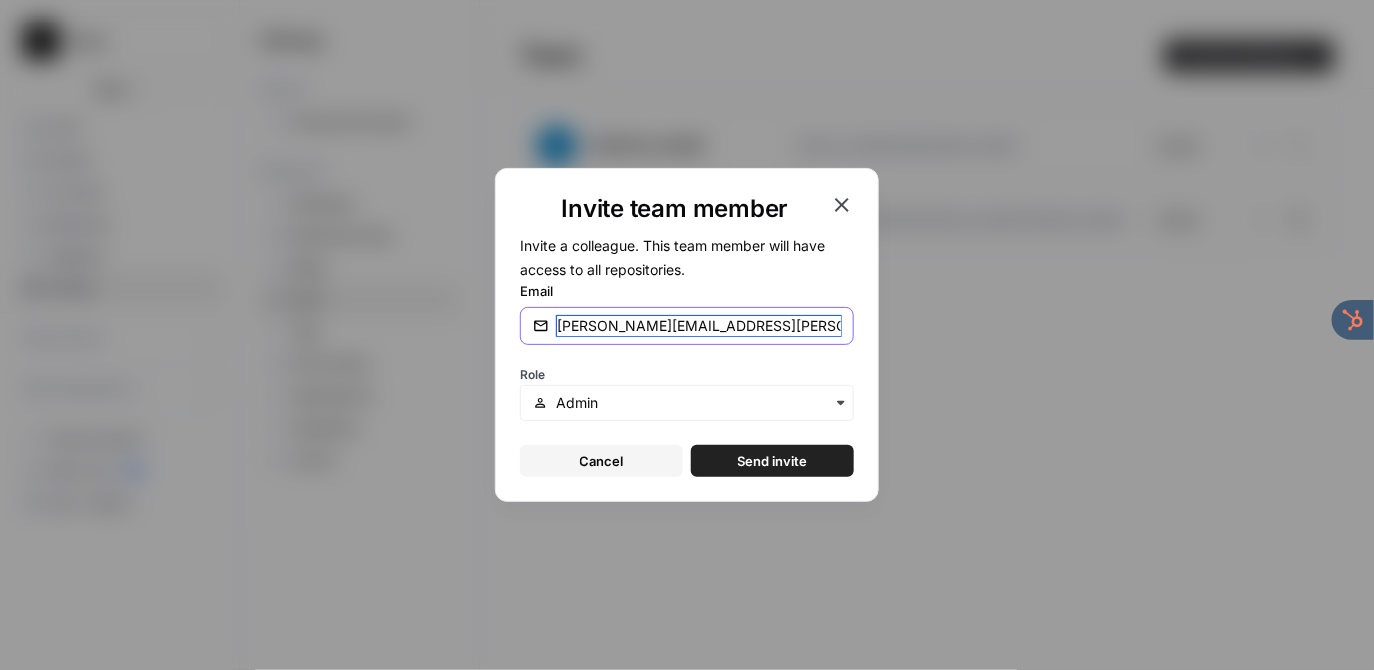 type on "[PERSON_NAME][EMAIL_ADDRESS][PERSON_NAME][DOMAIN_NAME]" 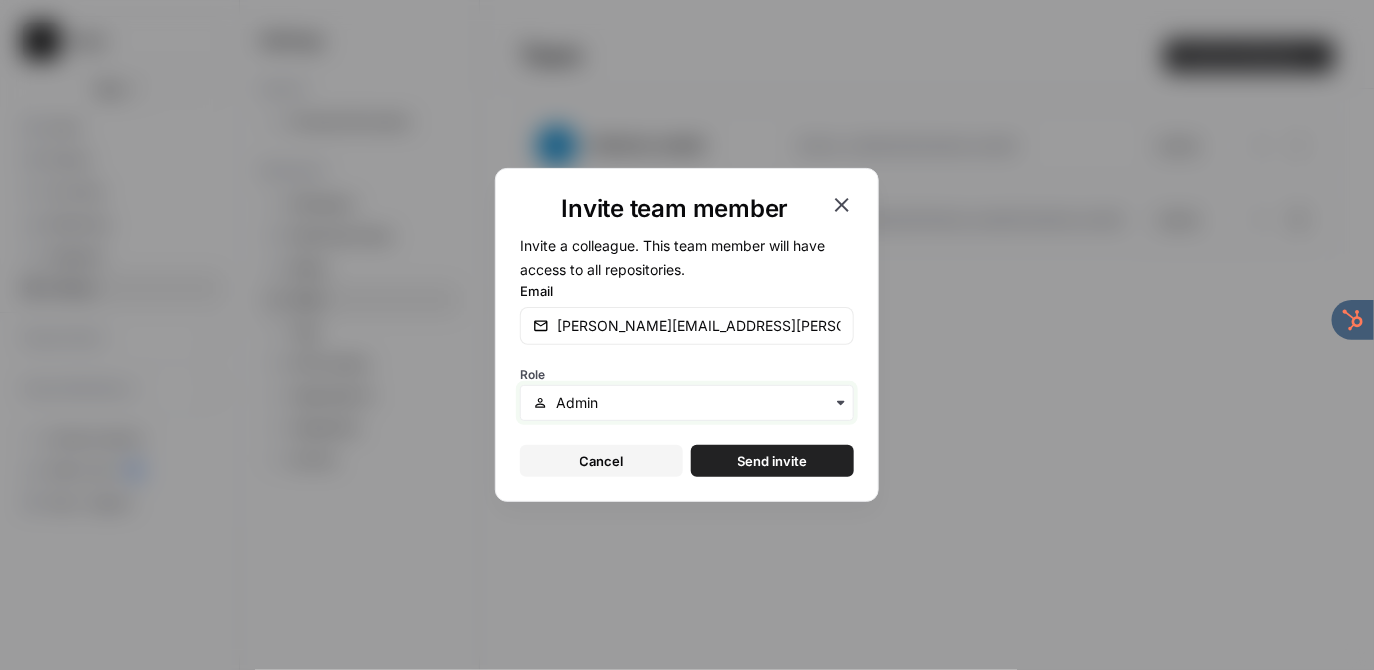 click at bounding box center [698, 403] 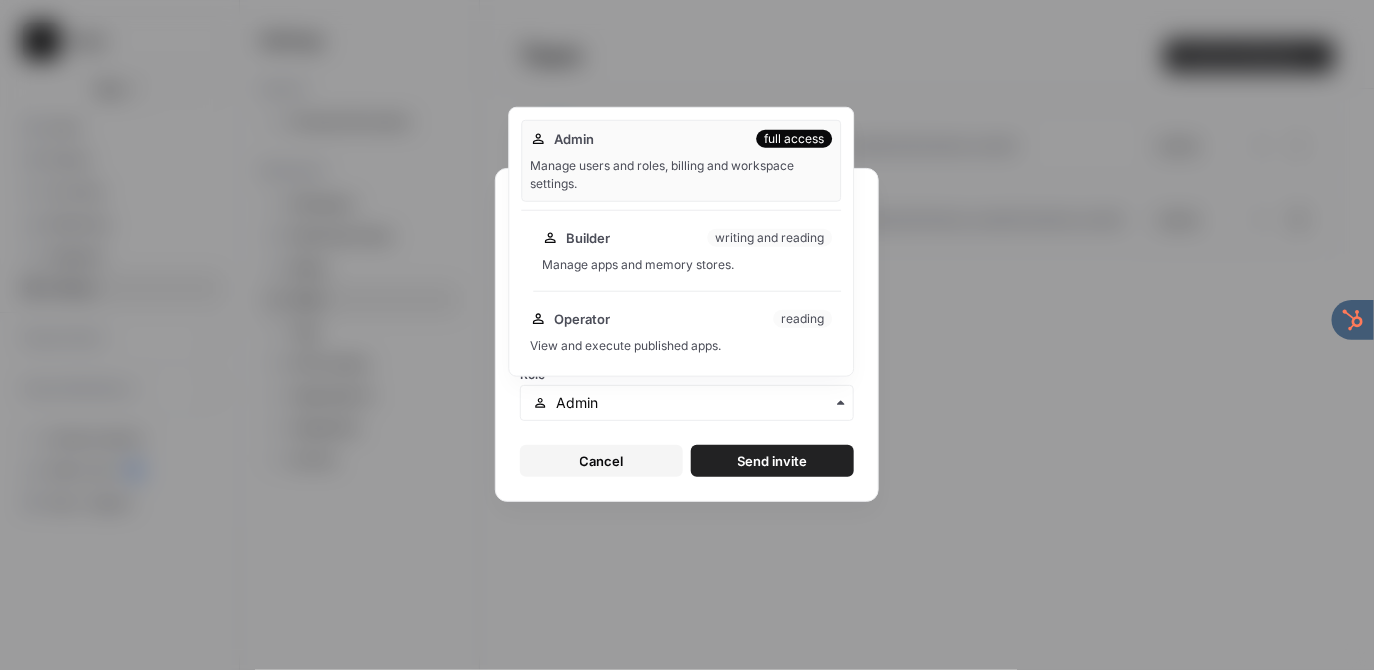 click on "Builder writing and reading Manage apps and memory stores." at bounding box center (687, 251) 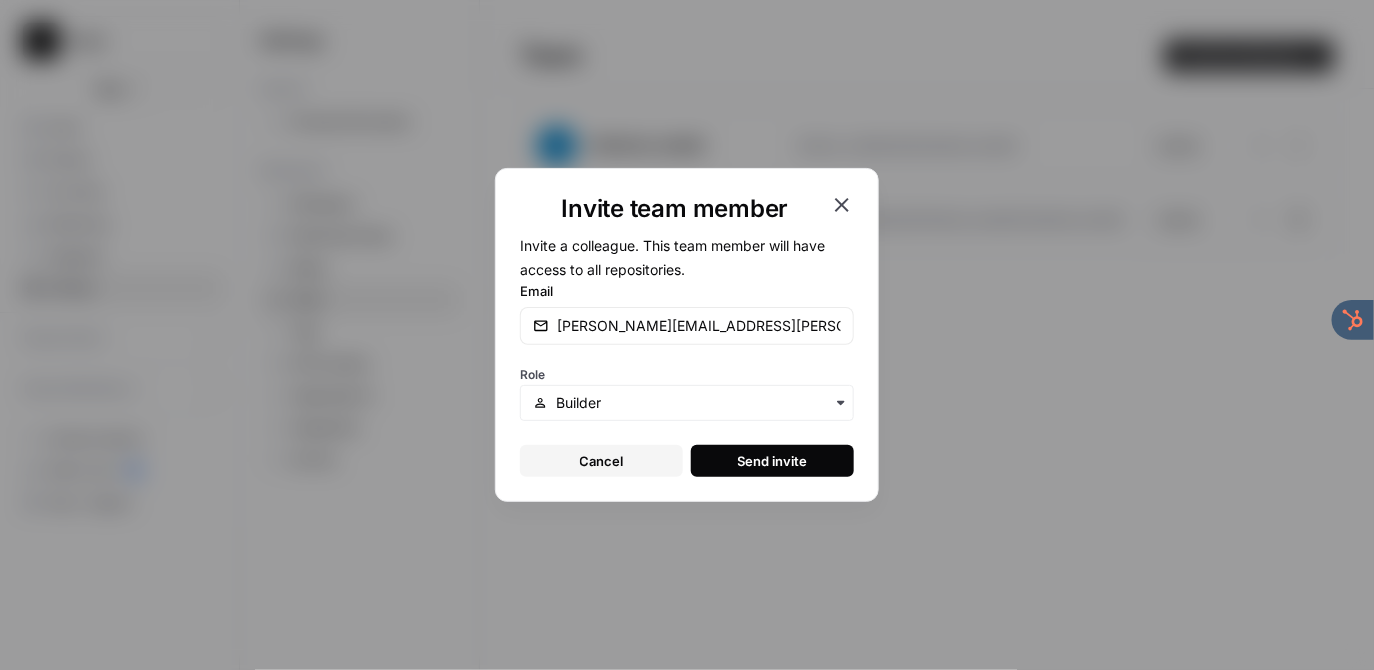 click on "Send invite" at bounding box center (773, 461) 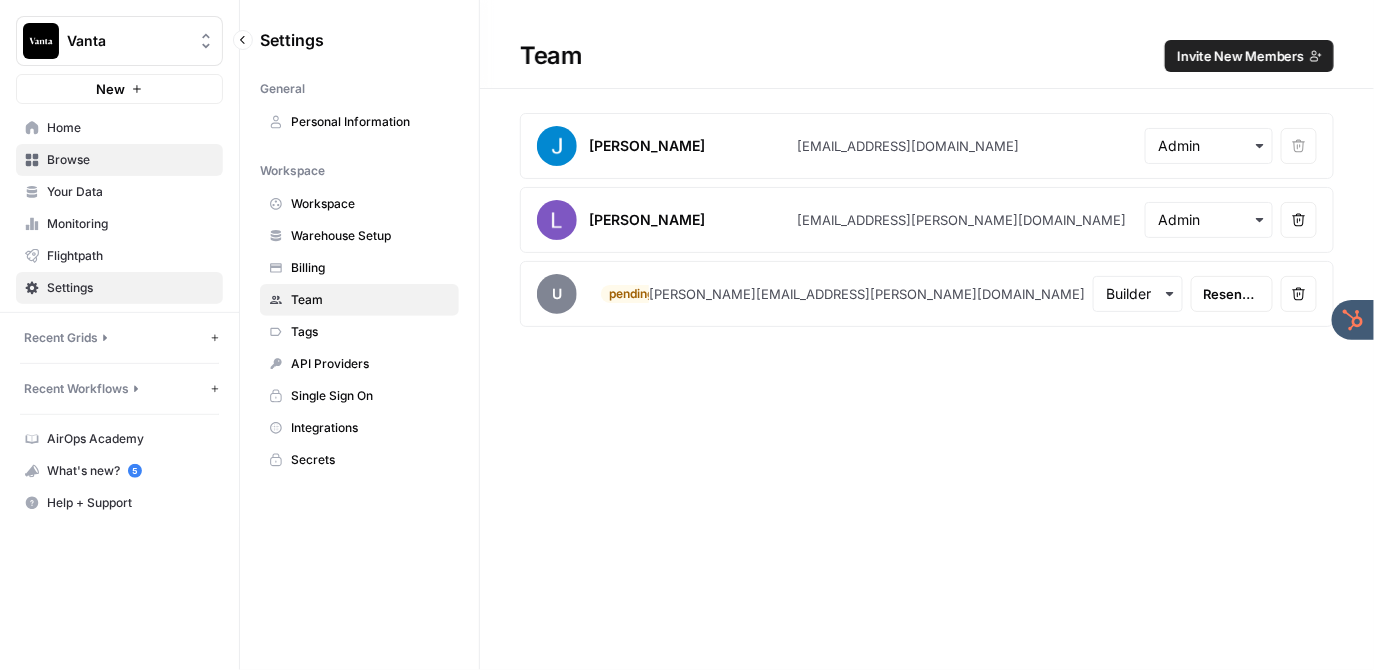 click on "Browse" at bounding box center [130, 160] 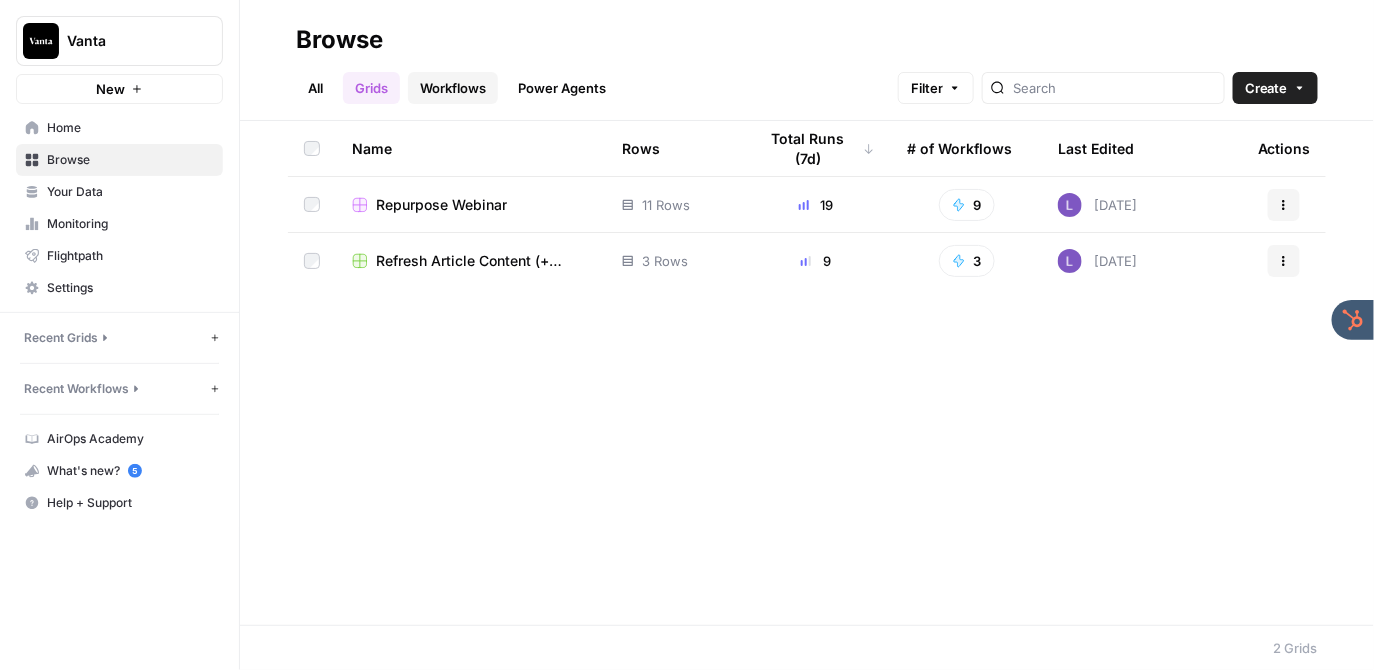 click on "Workflows" at bounding box center [453, 88] 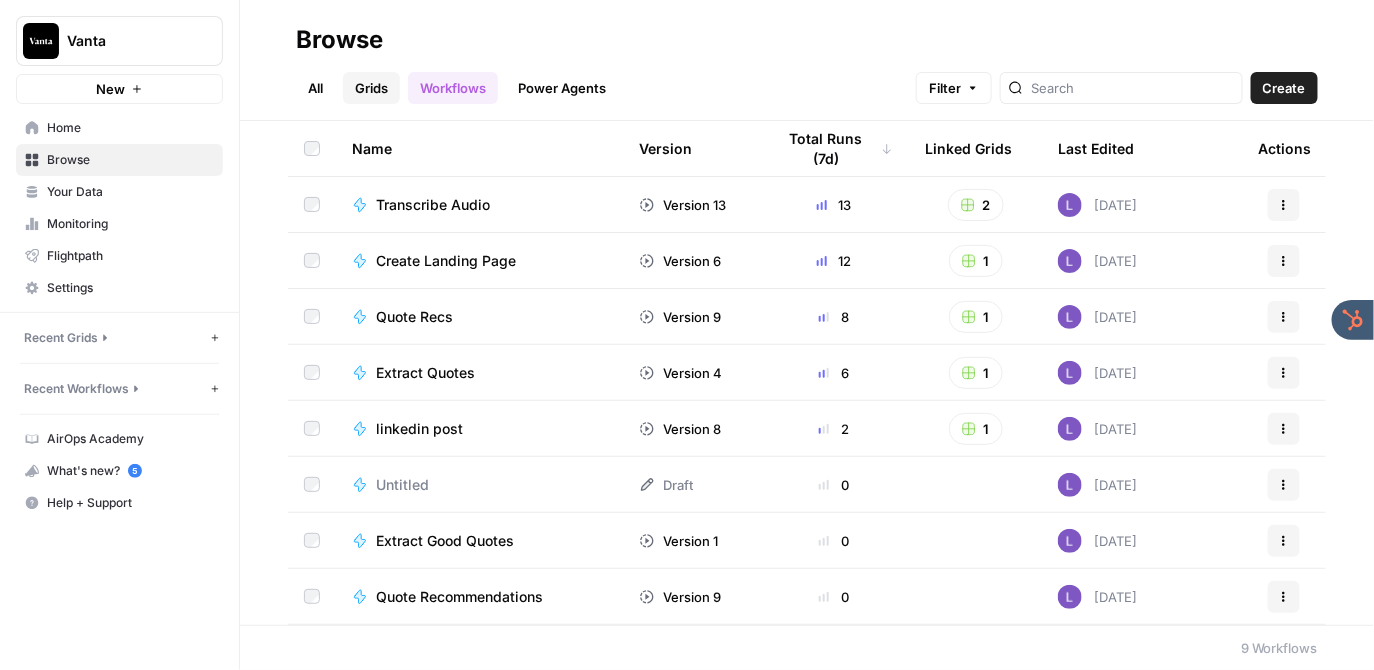 click on "Grids" at bounding box center (371, 88) 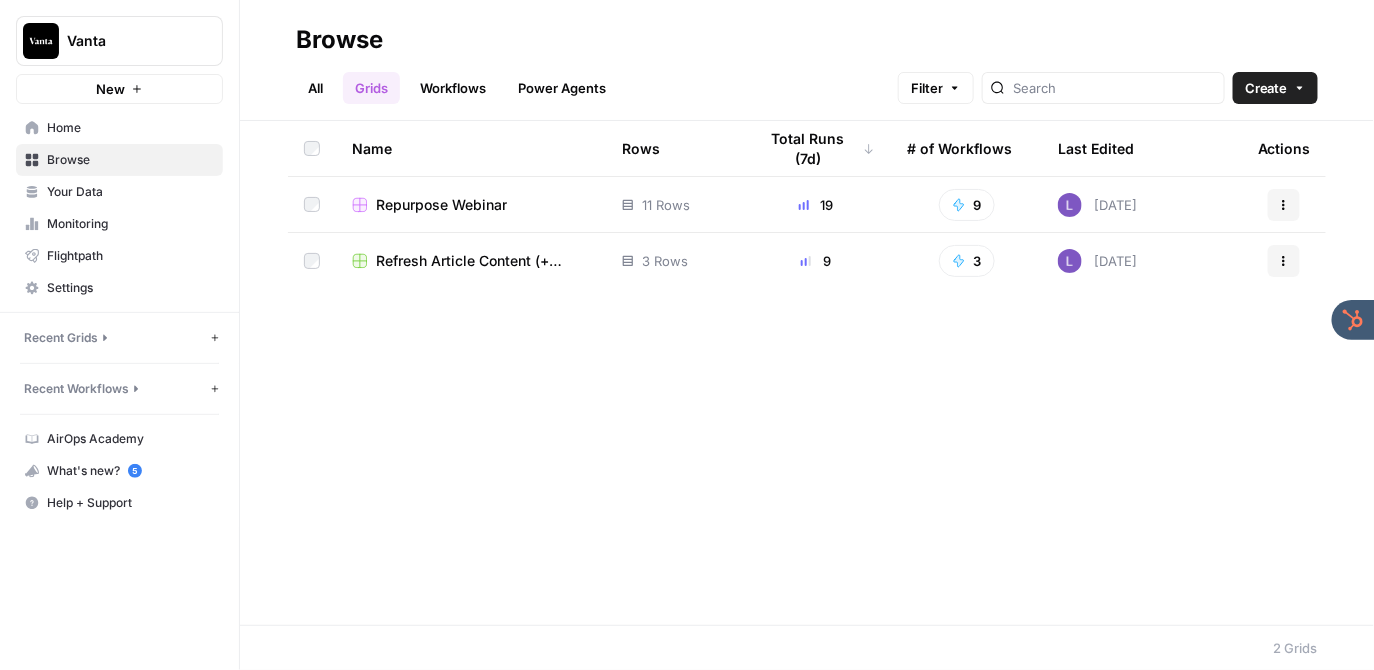 click on "Refresh Article Content (+ Webinar Quotes)" at bounding box center (483, 261) 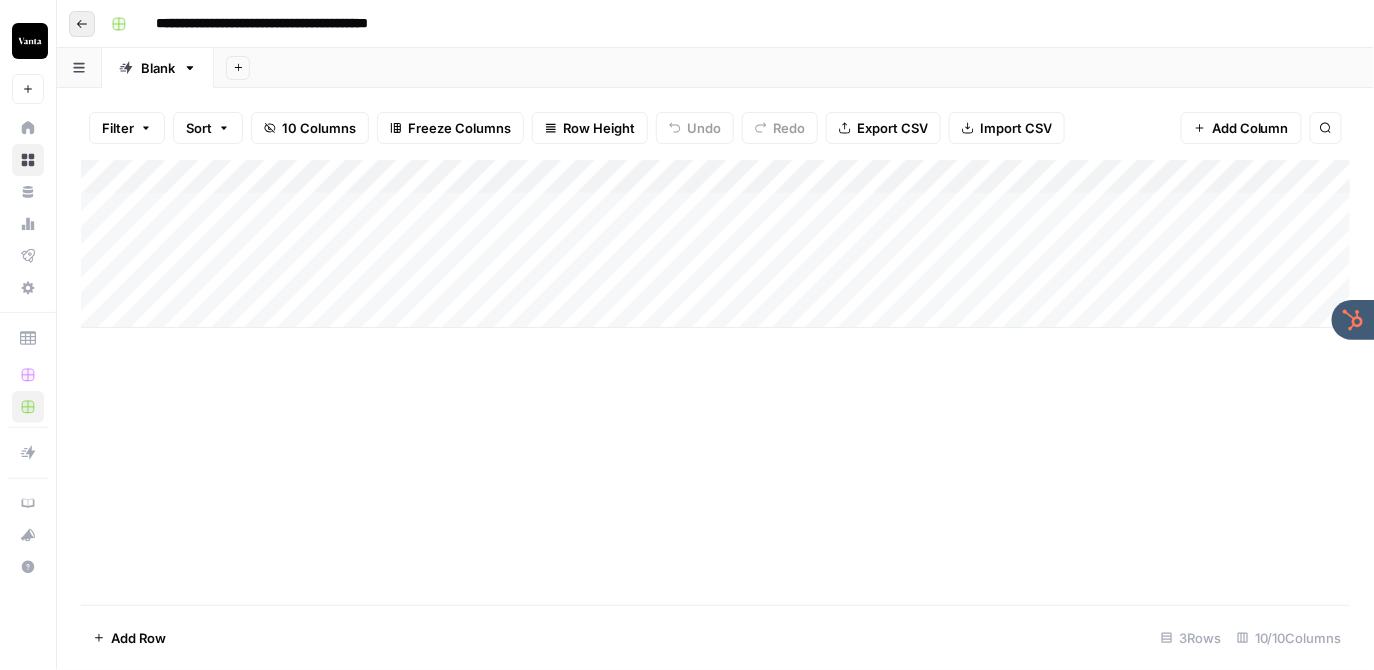 click on "Go back" at bounding box center [82, 24] 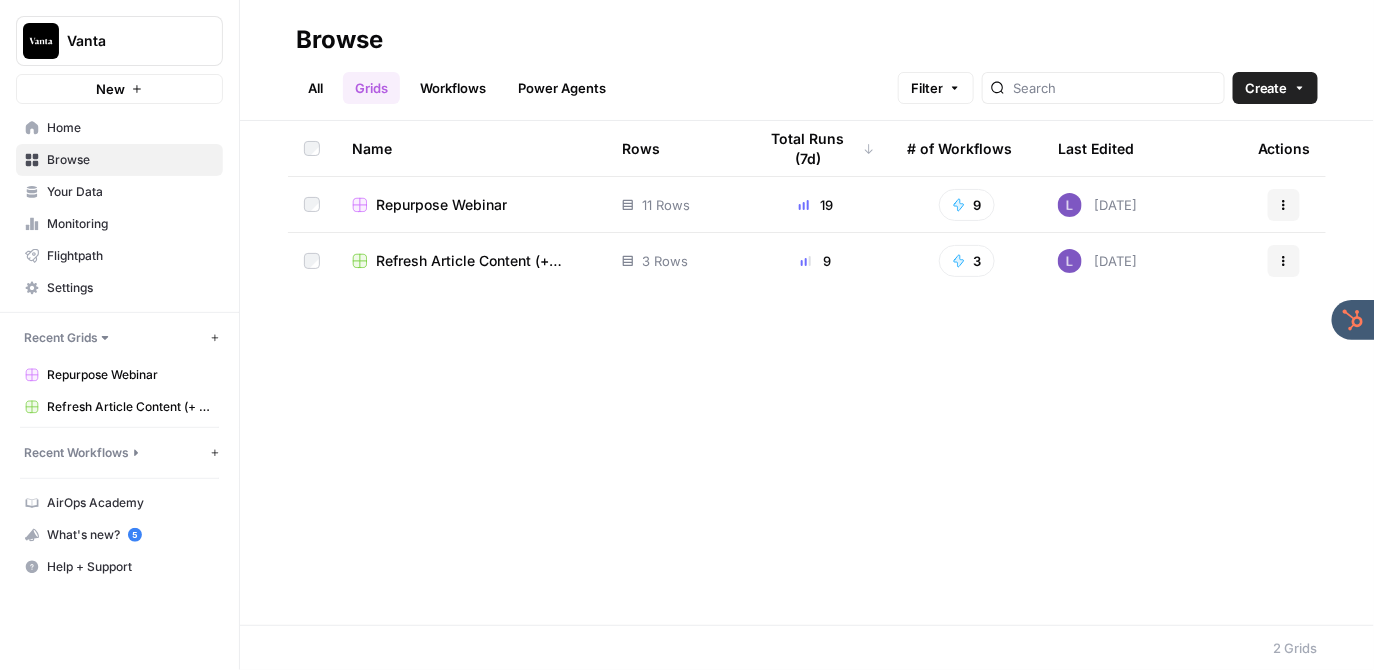 click on "Repurpose Webinar" at bounding box center (471, 204) 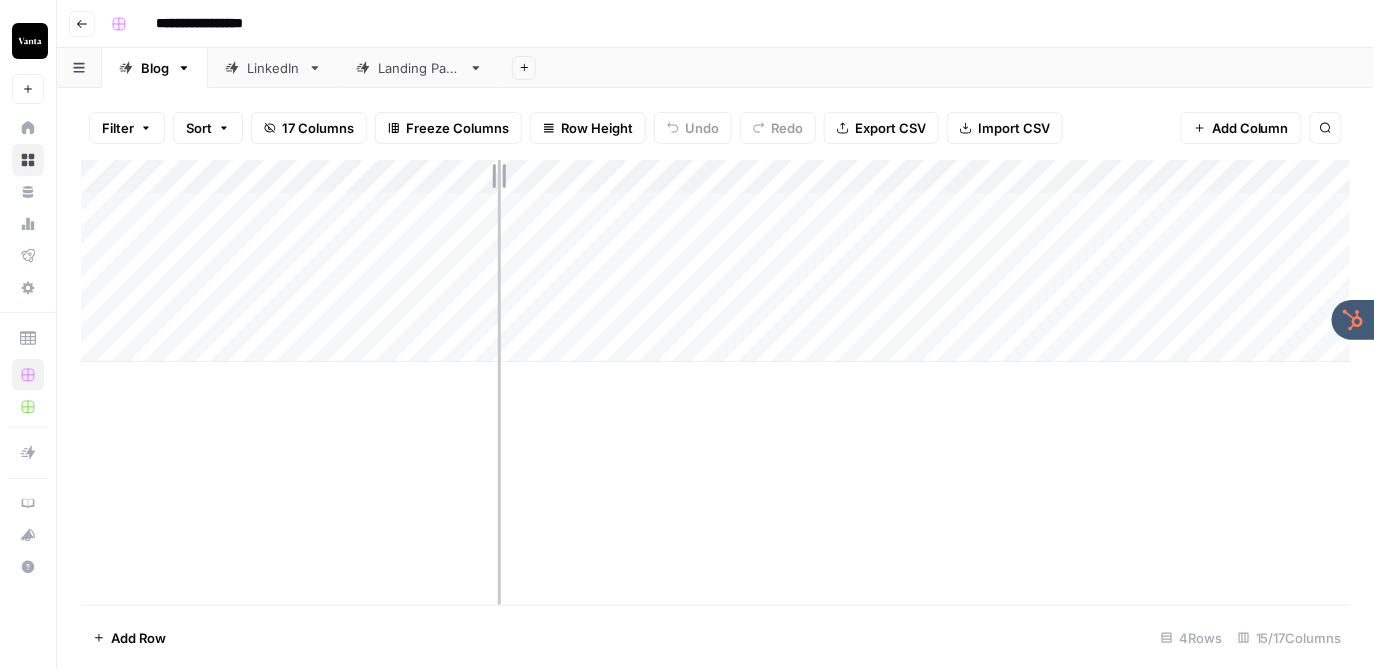 drag, startPoint x: 292, startPoint y: 182, endPoint x: 498, endPoint y: 182, distance: 206 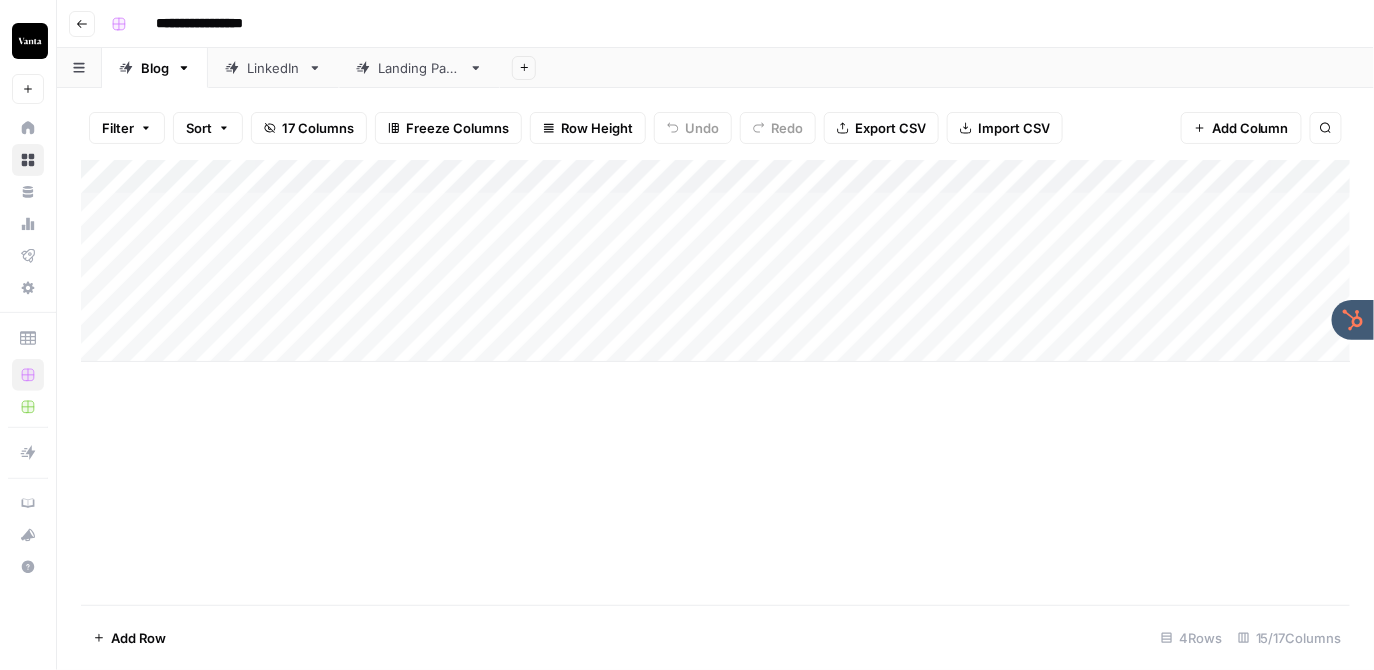 drag, startPoint x: 482, startPoint y: 310, endPoint x: 368, endPoint y: 217, distance: 147.12239 